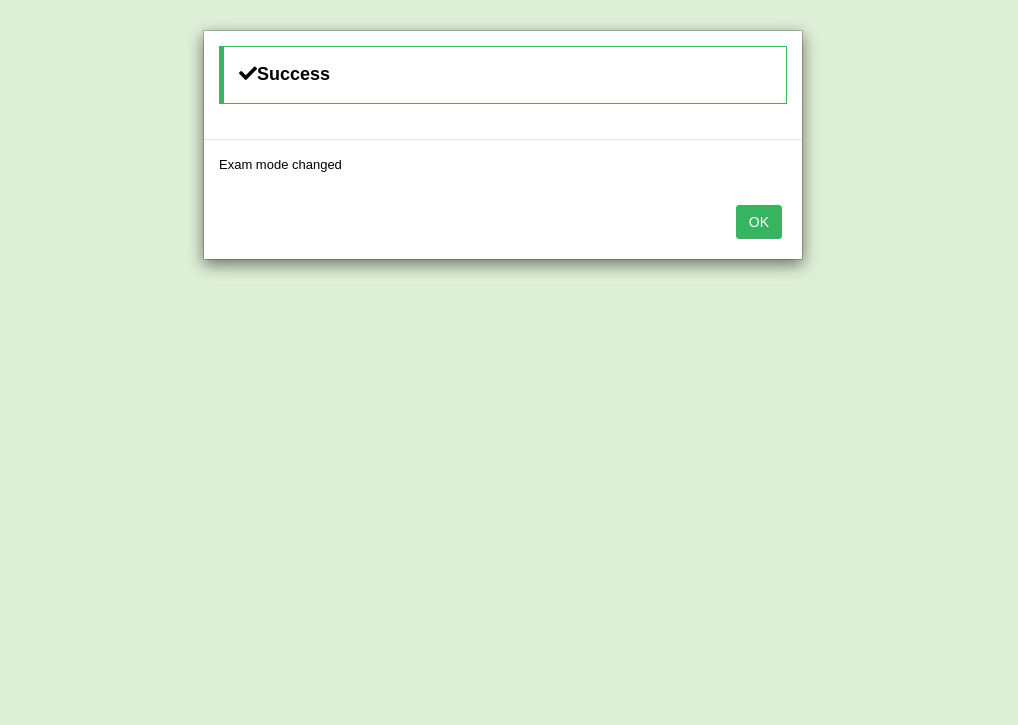 scroll, scrollTop: 0, scrollLeft: 0, axis: both 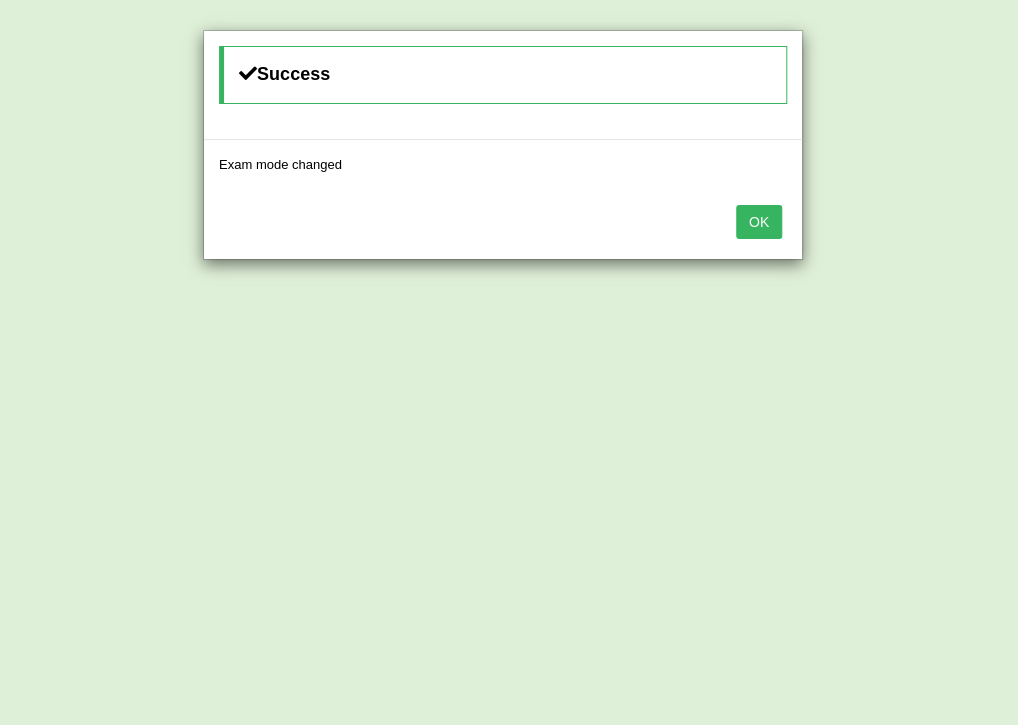 click on "OK" at bounding box center [759, 222] 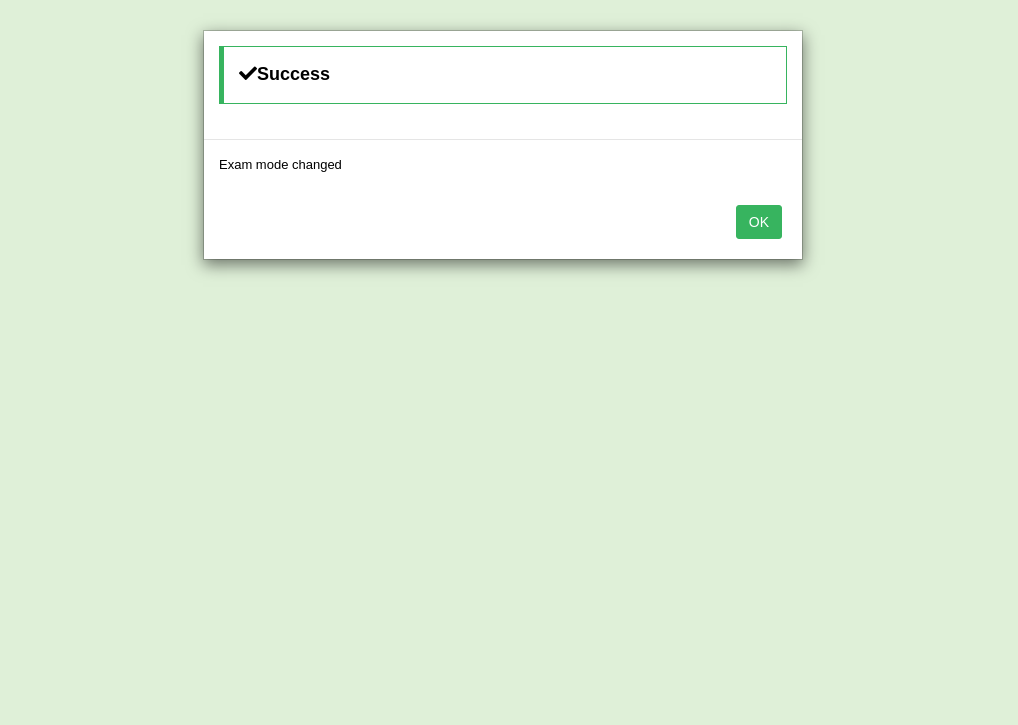 click on "OK" at bounding box center [503, 224] 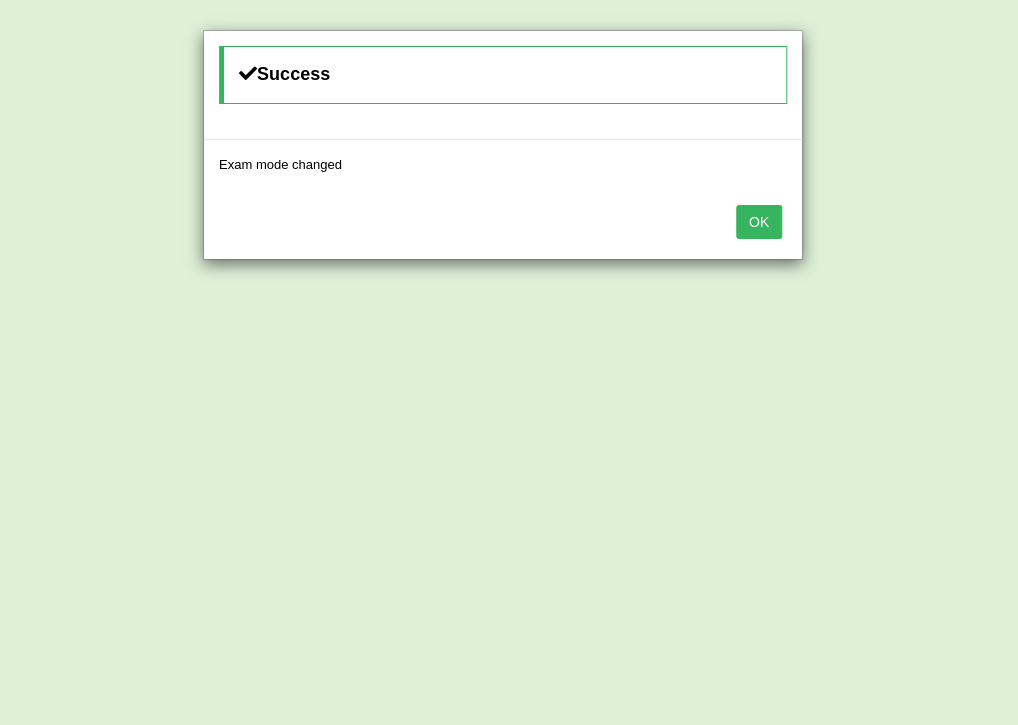 scroll, scrollTop: 0, scrollLeft: 0, axis: both 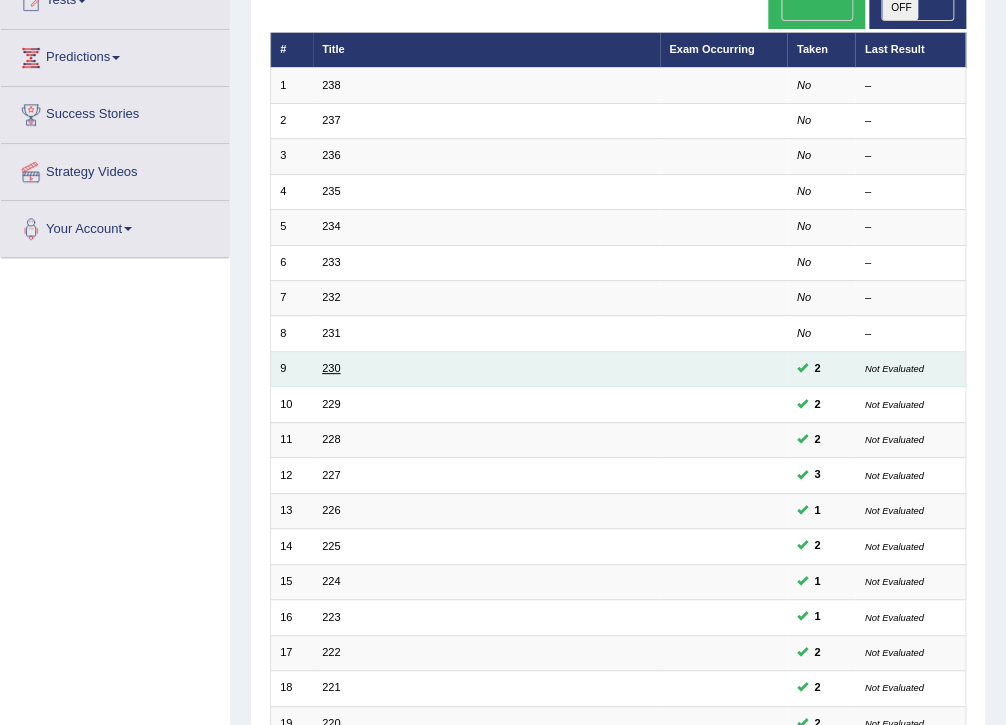 click on "230" at bounding box center [331, 368] 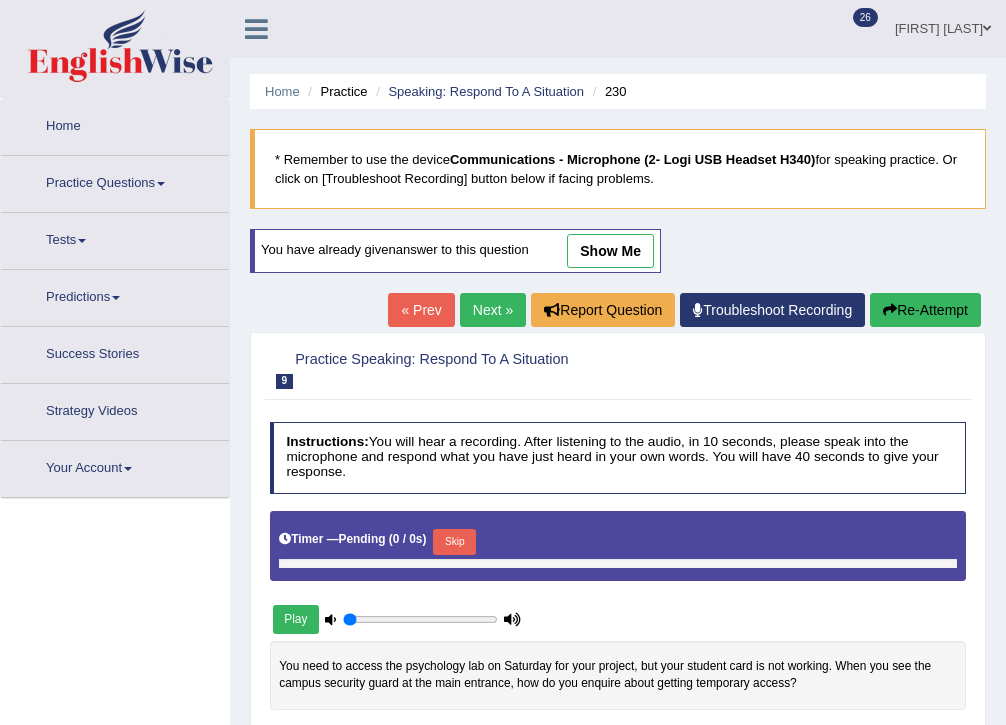 type on "0.95" 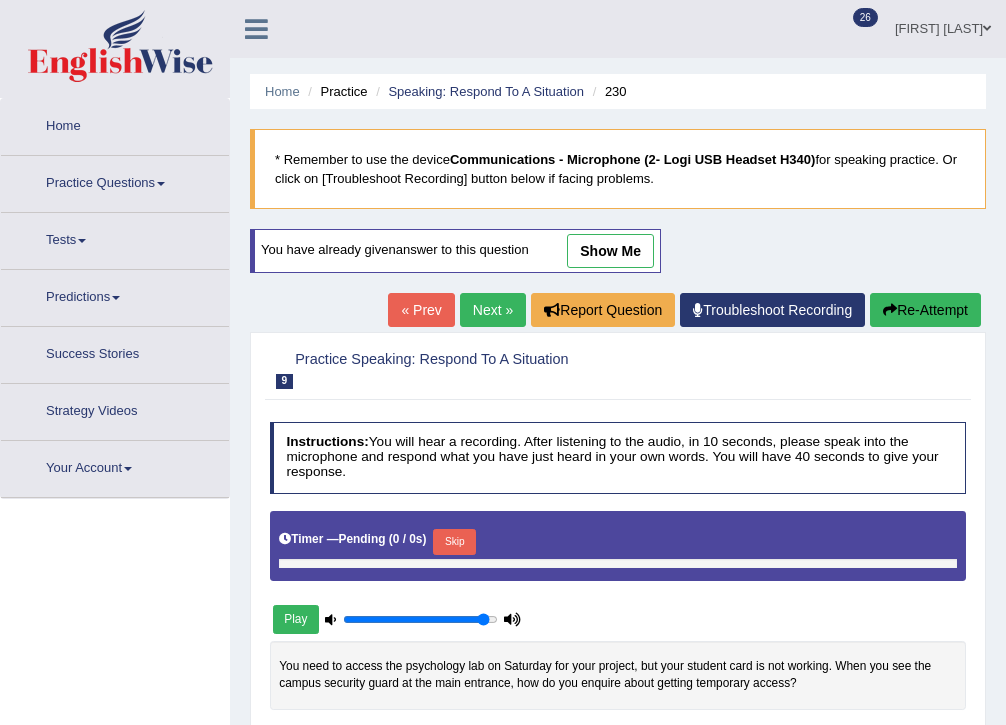 scroll, scrollTop: 0, scrollLeft: 0, axis: both 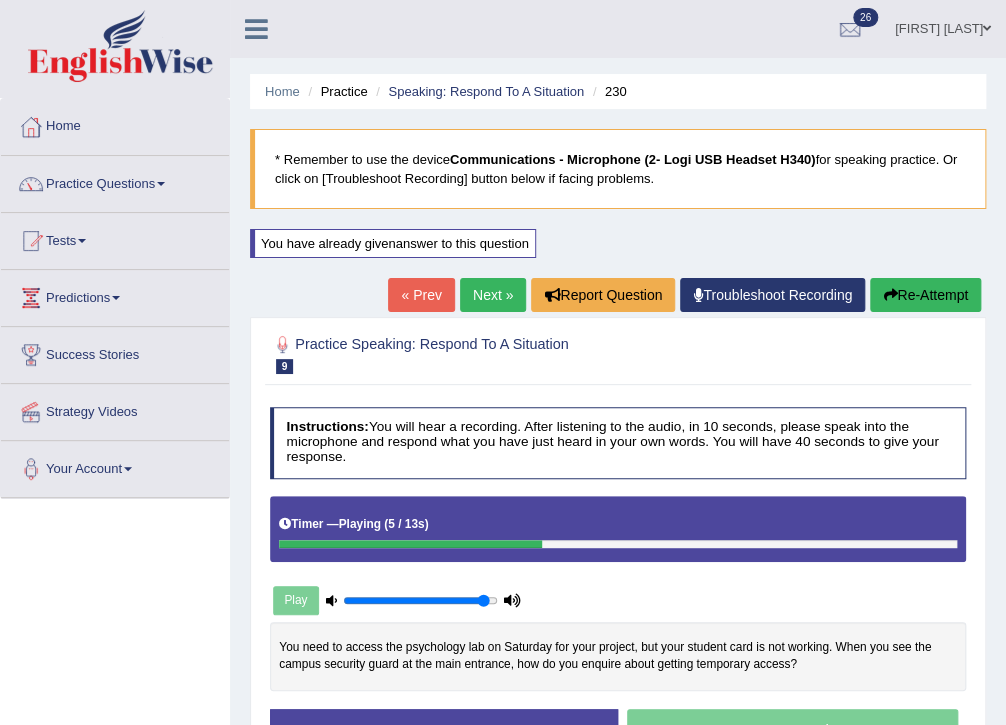 click on "« Prev" at bounding box center (421, 295) 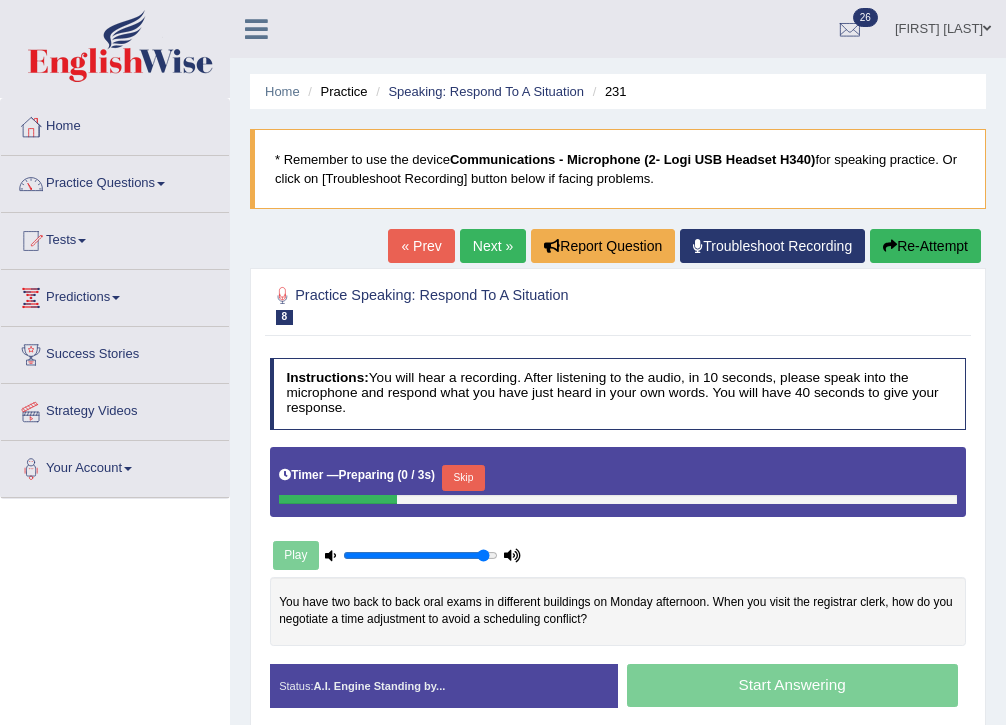 scroll, scrollTop: 0, scrollLeft: 0, axis: both 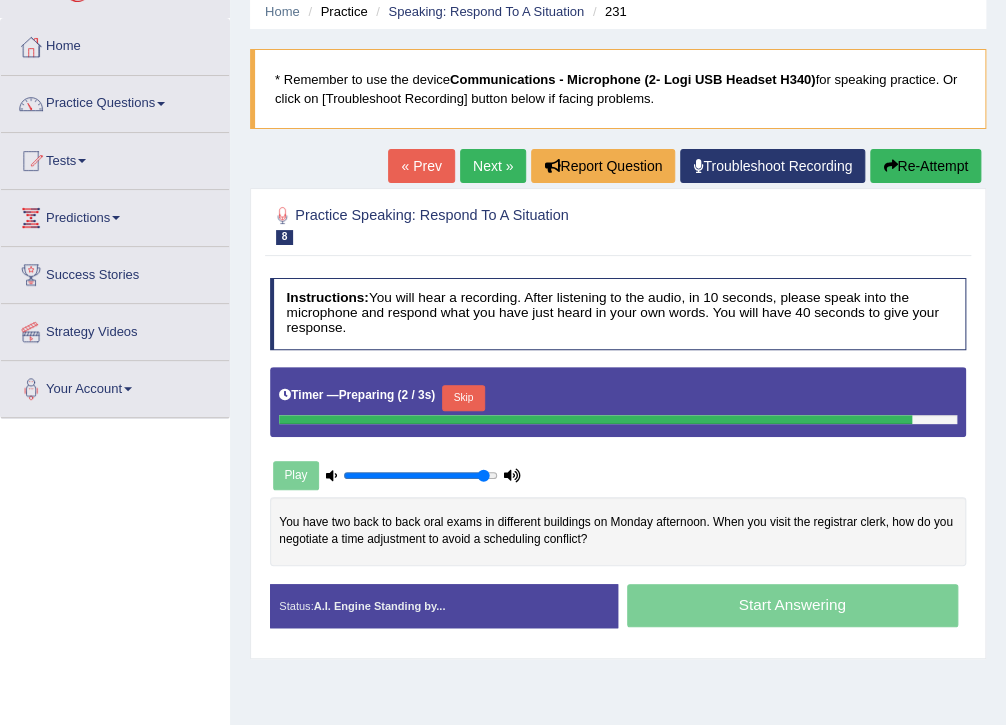 click on "Next »" at bounding box center [493, 166] 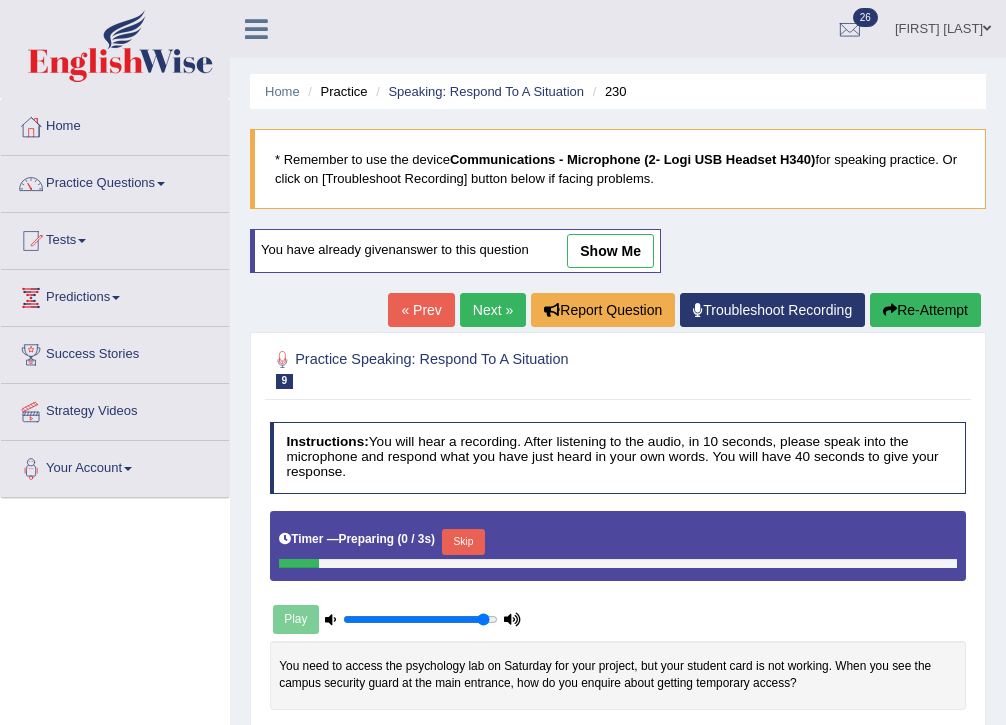 scroll, scrollTop: 0, scrollLeft: 0, axis: both 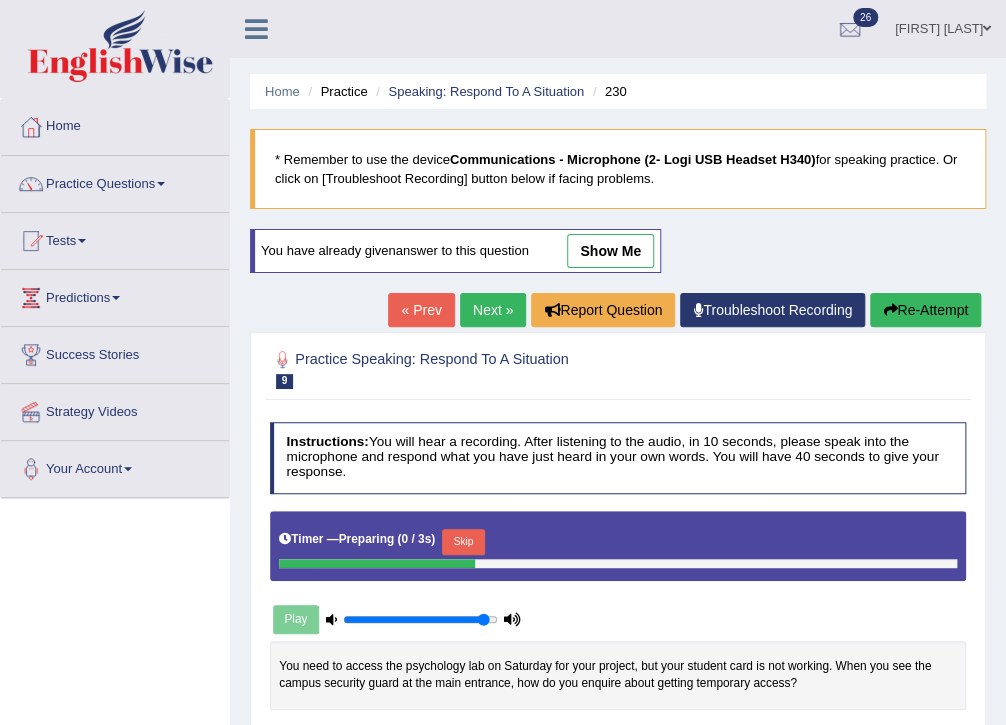 click on "show me" at bounding box center [610, 251] 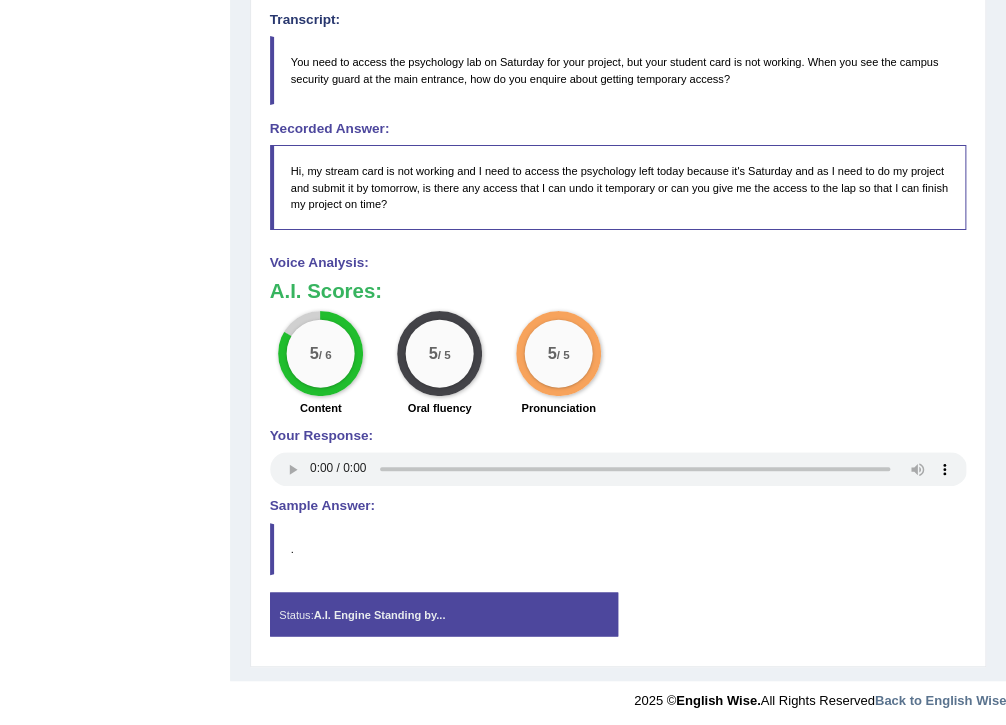 scroll, scrollTop: 697, scrollLeft: 0, axis: vertical 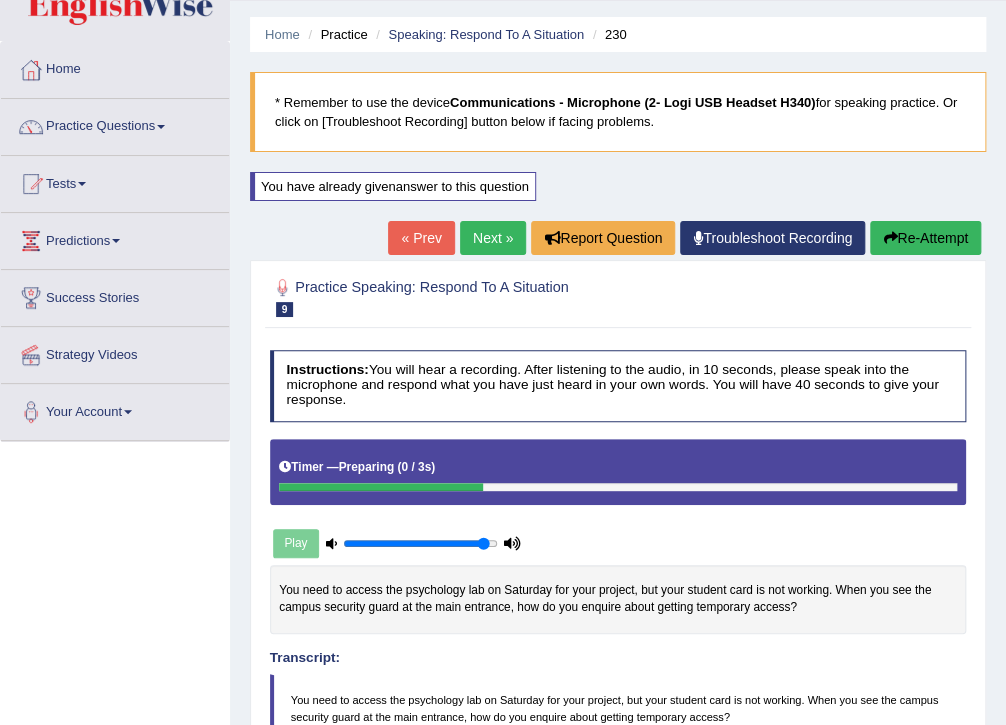click on "Next »" at bounding box center [493, 238] 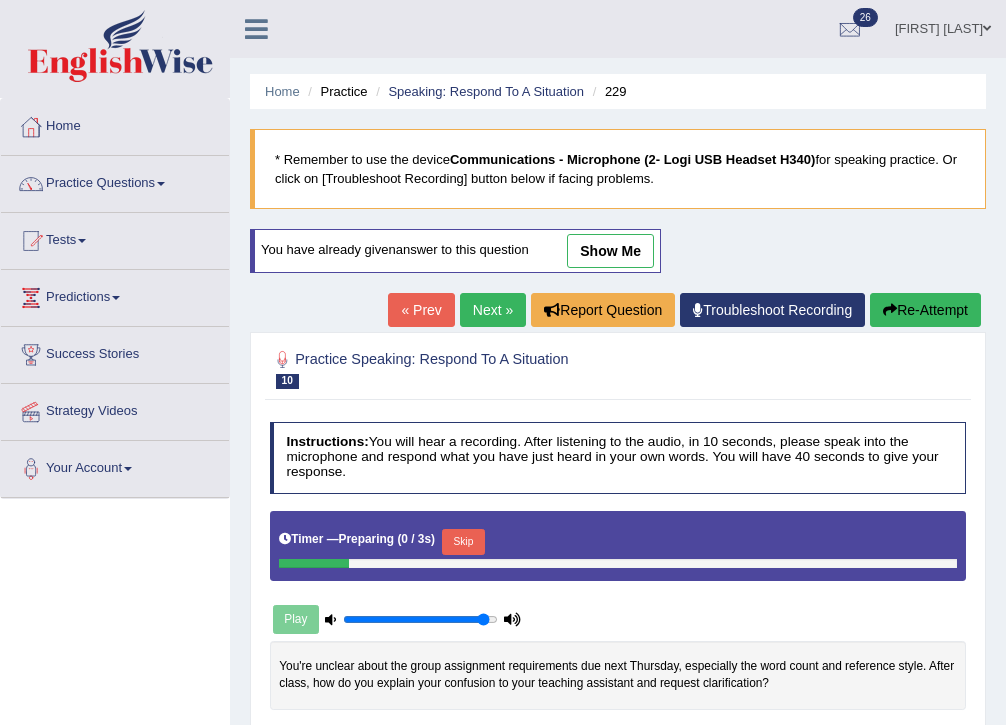 scroll, scrollTop: 0, scrollLeft: 0, axis: both 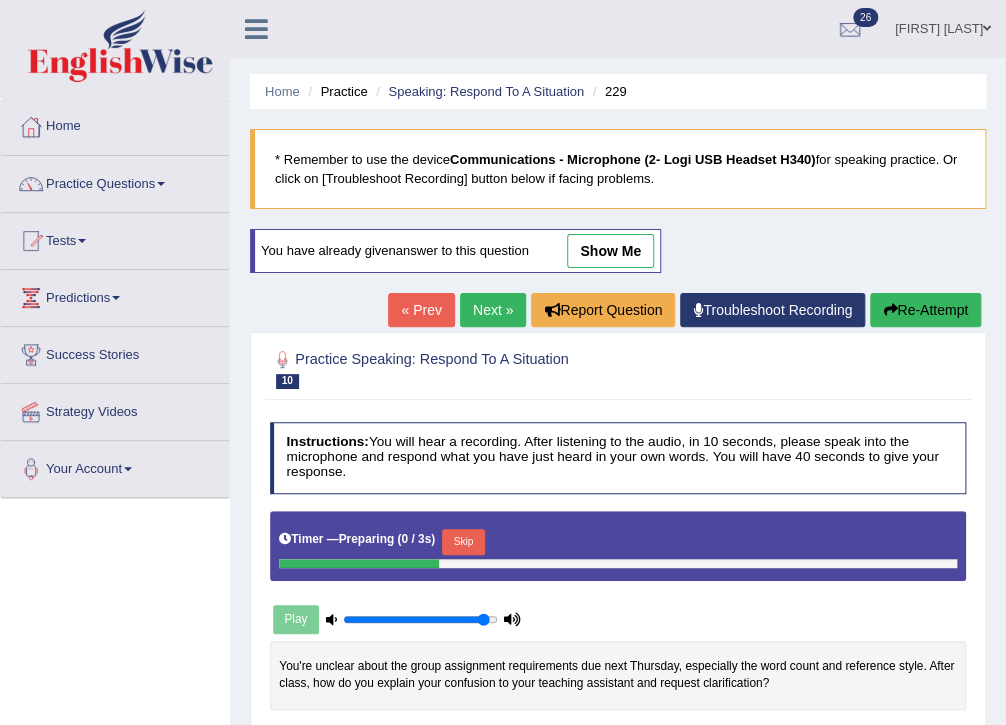 click on "show me" at bounding box center (610, 251) 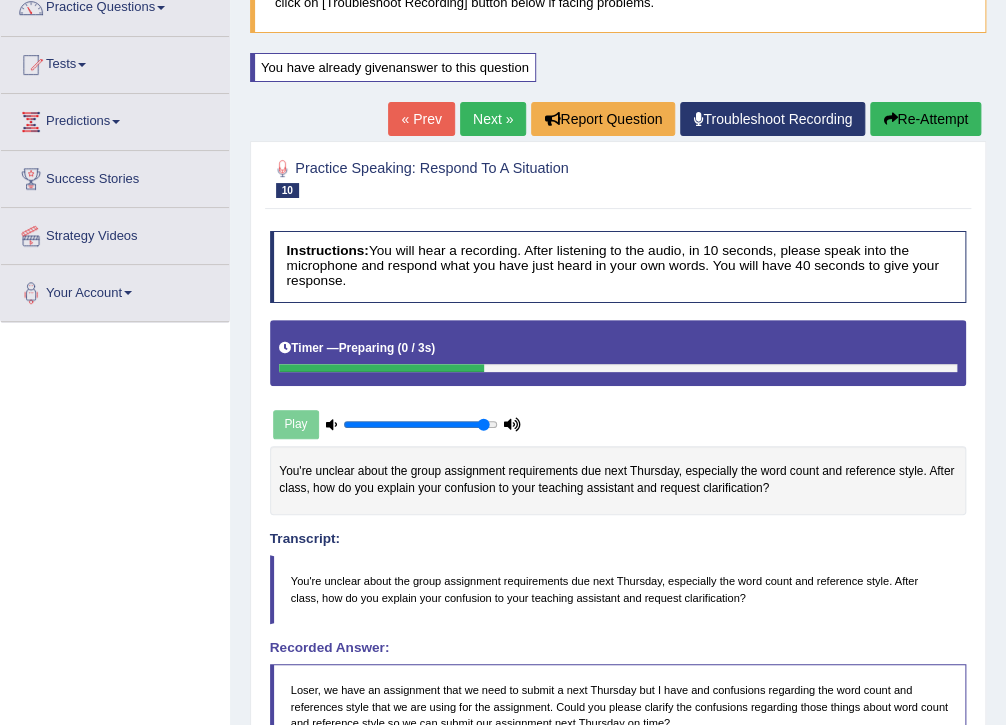 scroll, scrollTop: 160, scrollLeft: 0, axis: vertical 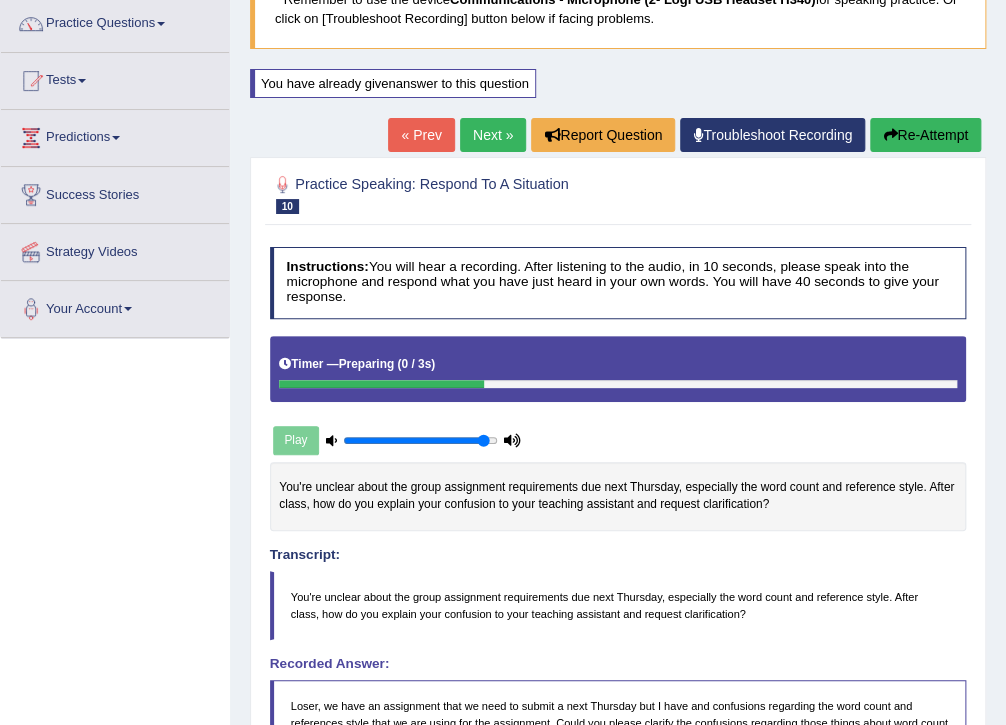 click on "Next »" at bounding box center [493, 135] 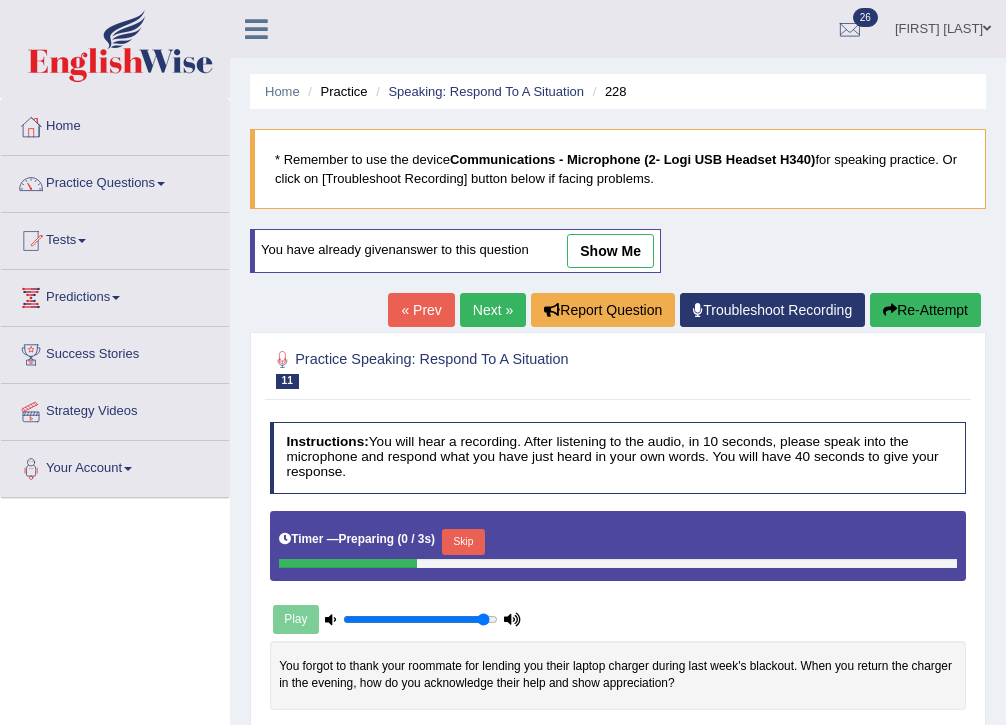 scroll, scrollTop: 0, scrollLeft: 0, axis: both 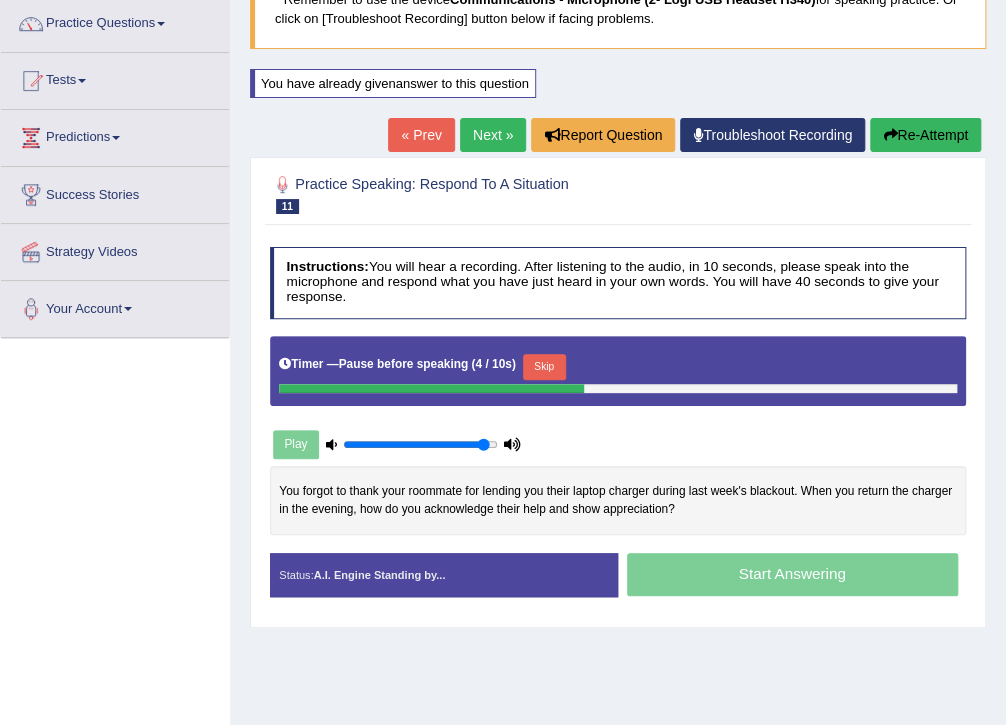 click on "« Prev" at bounding box center (421, 135) 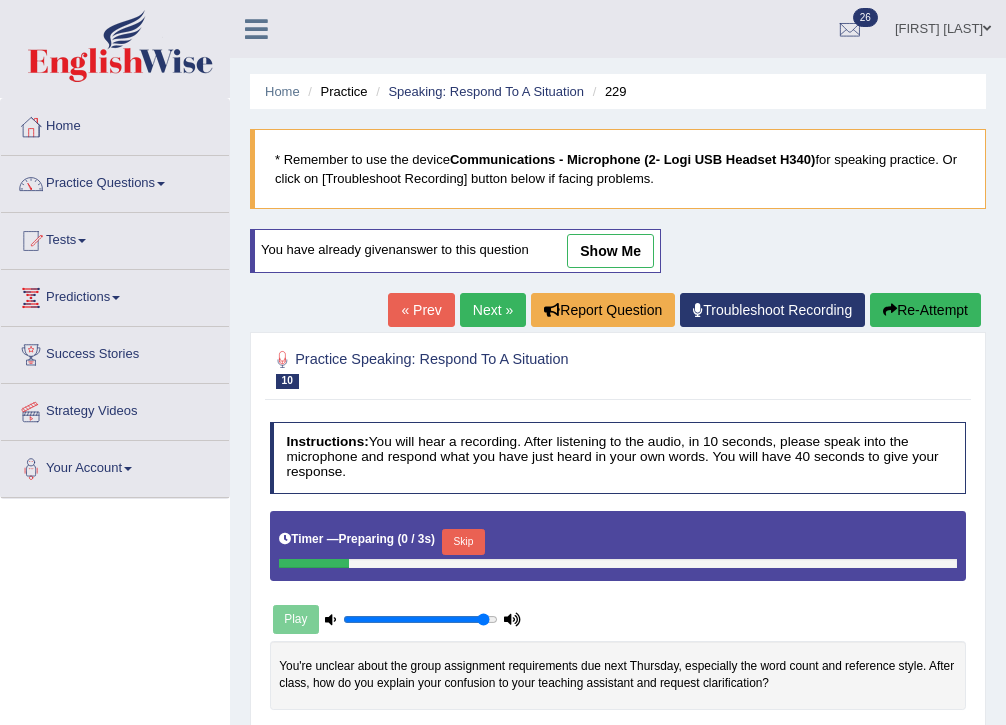 click on "show me" at bounding box center [610, 251] 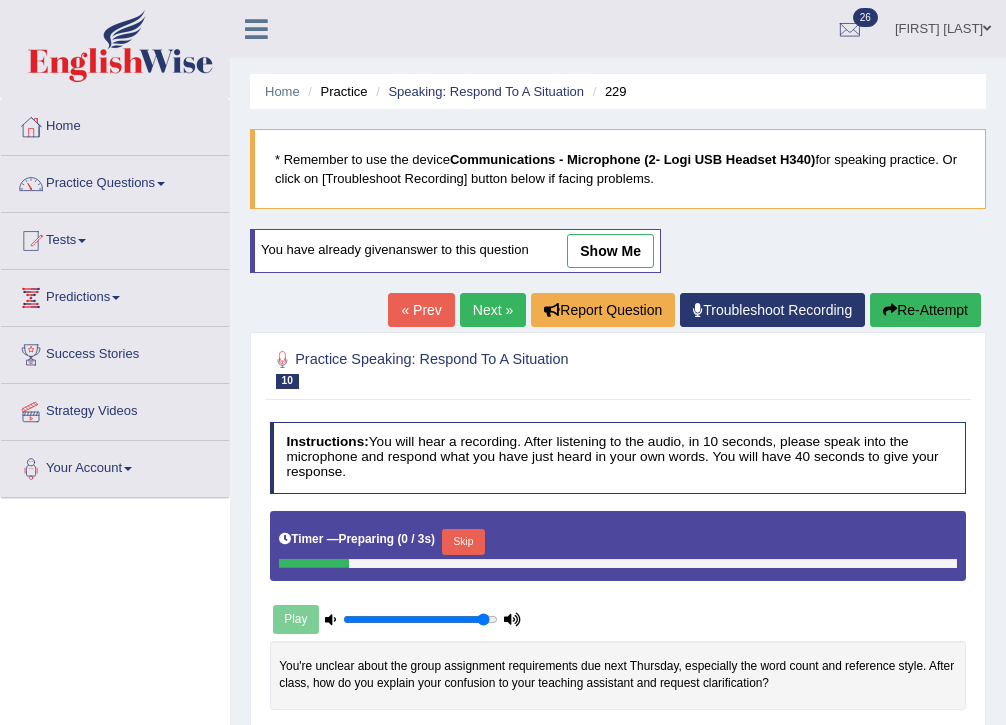 scroll, scrollTop: 0, scrollLeft: 0, axis: both 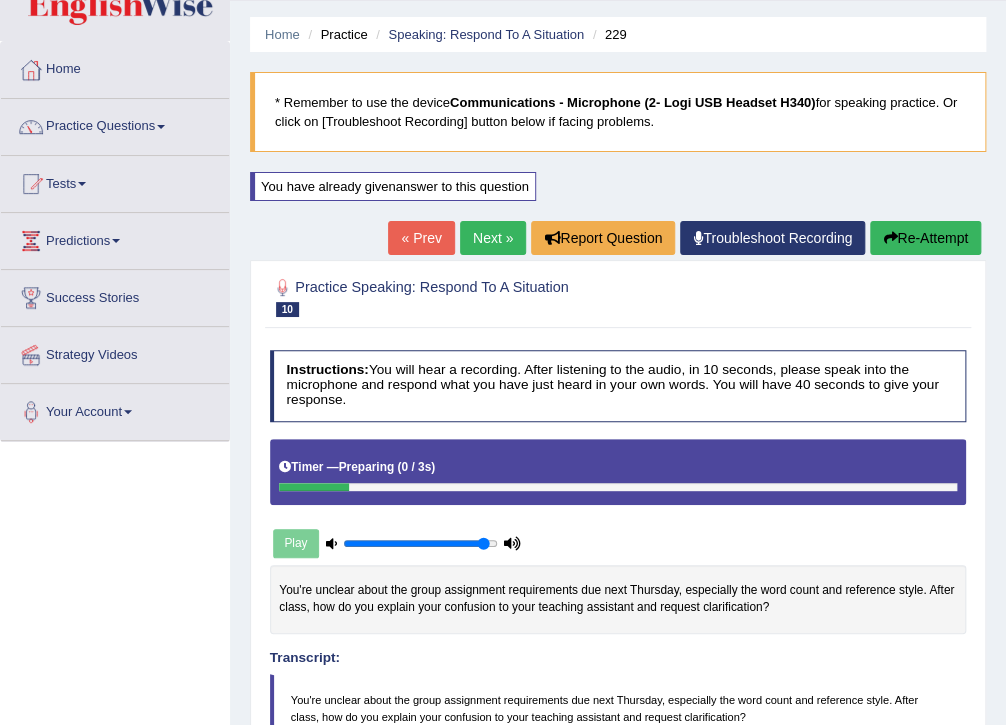 click on "Next »" at bounding box center (493, 238) 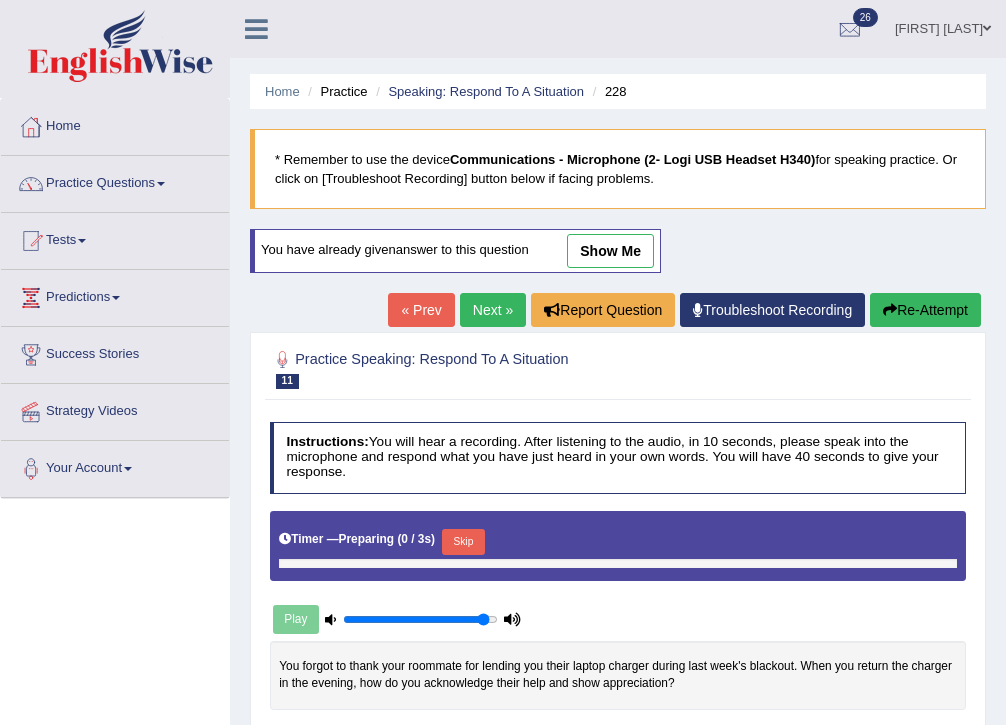 scroll, scrollTop: 240, scrollLeft: 0, axis: vertical 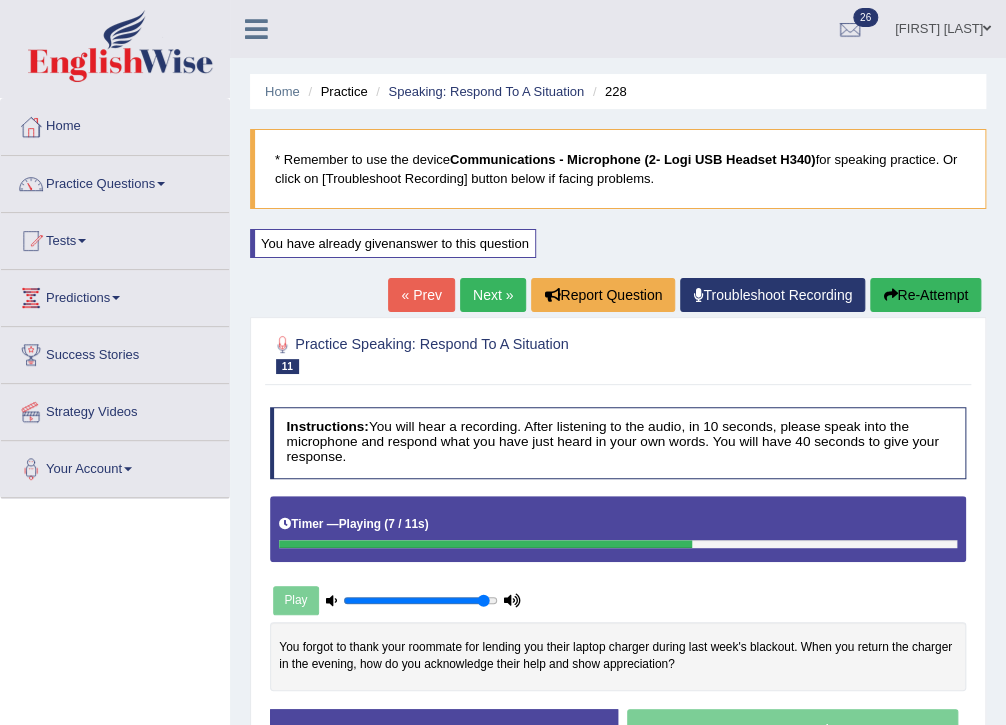click on "« Prev" at bounding box center (421, 295) 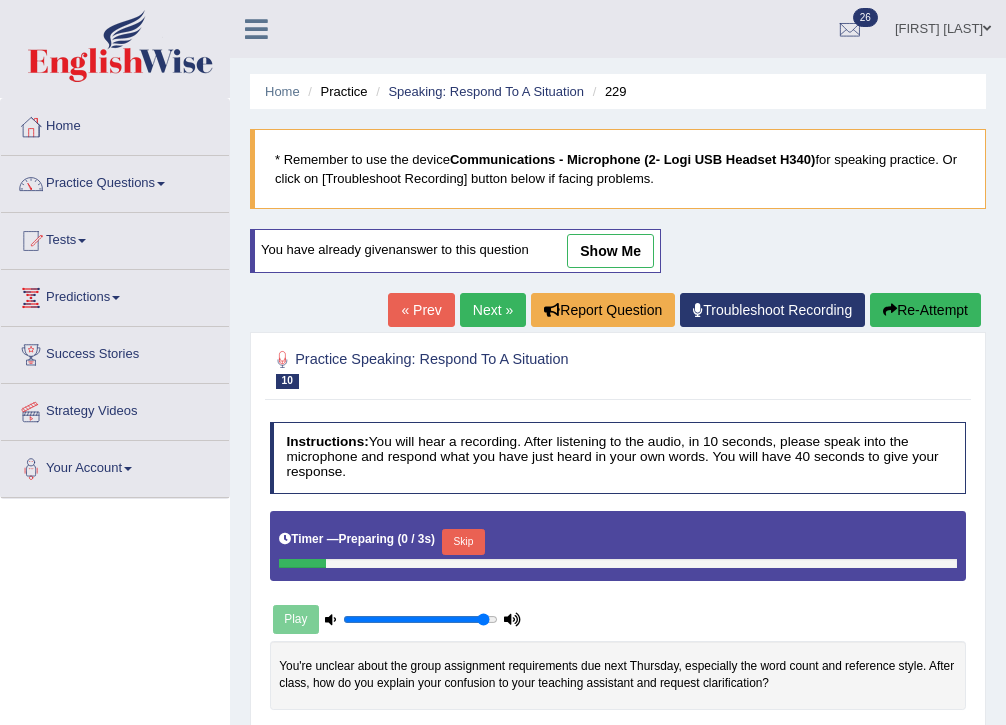 scroll, scrollTop: 0, scrollLeft: 0, axis: both 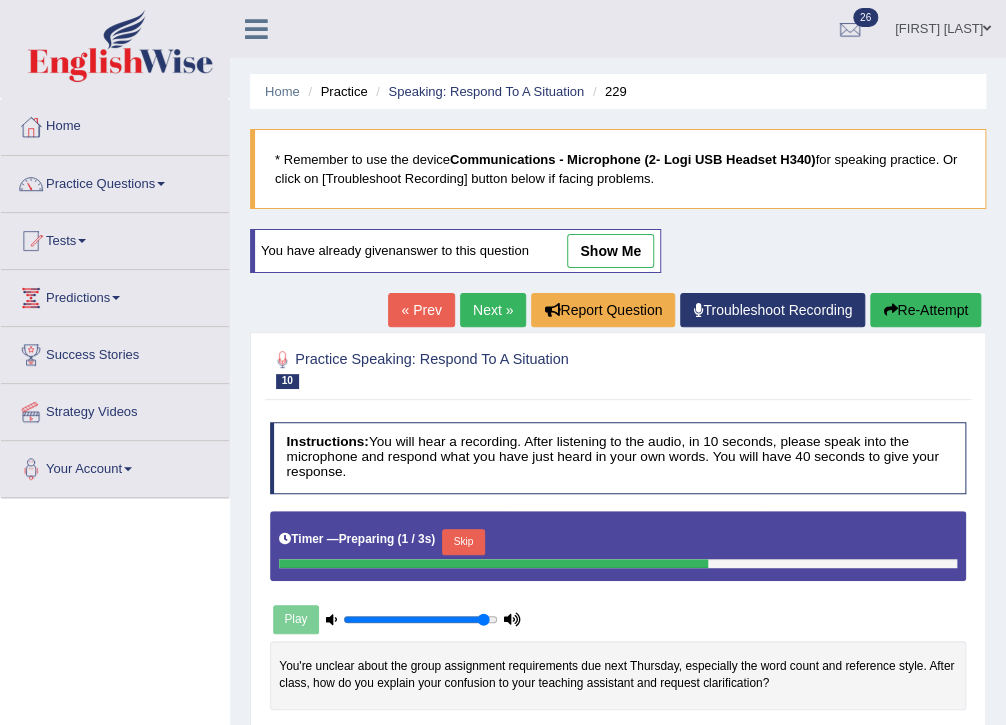 click on "Next »" at bounding box center [493, 310] 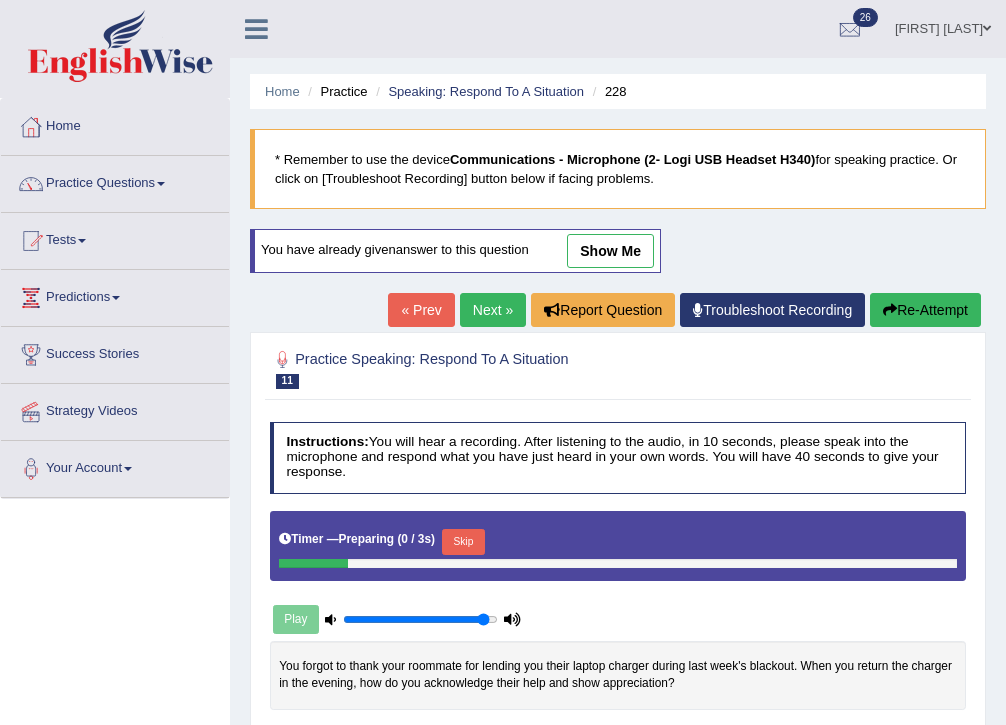 scroll, scrollTop: 0, scrollLeft: 0, axis: both 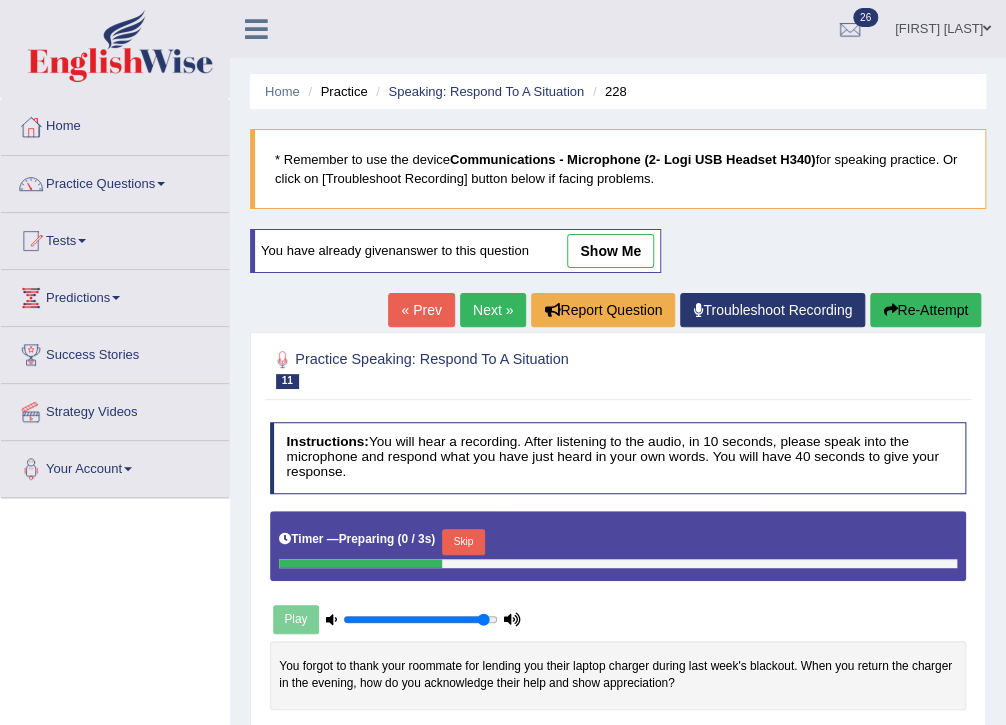 click on "show me" at bounding box center (610, 251) 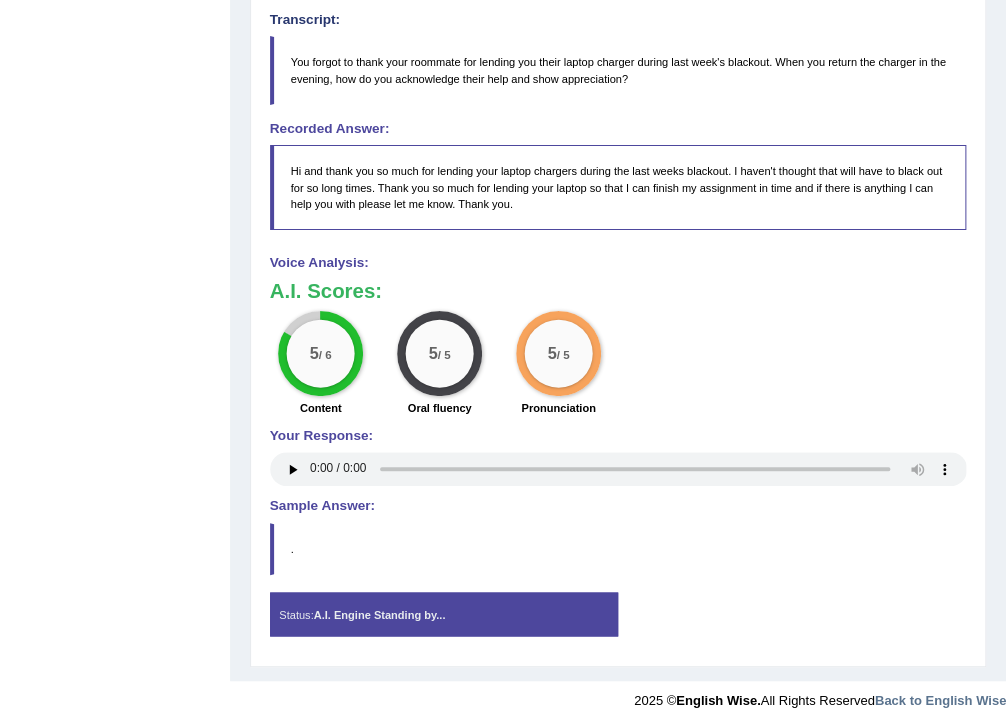 scroll, scrollTop: 697, scrollLeft: 0, axis: vertical 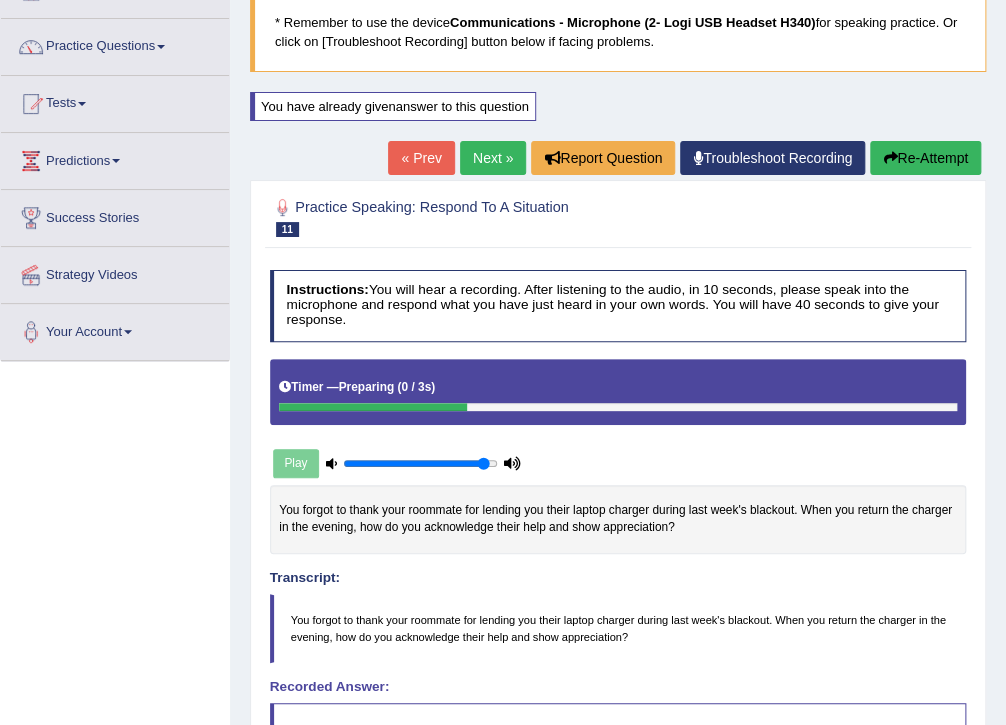 click on "Next »" at bounding box center (493, 158) 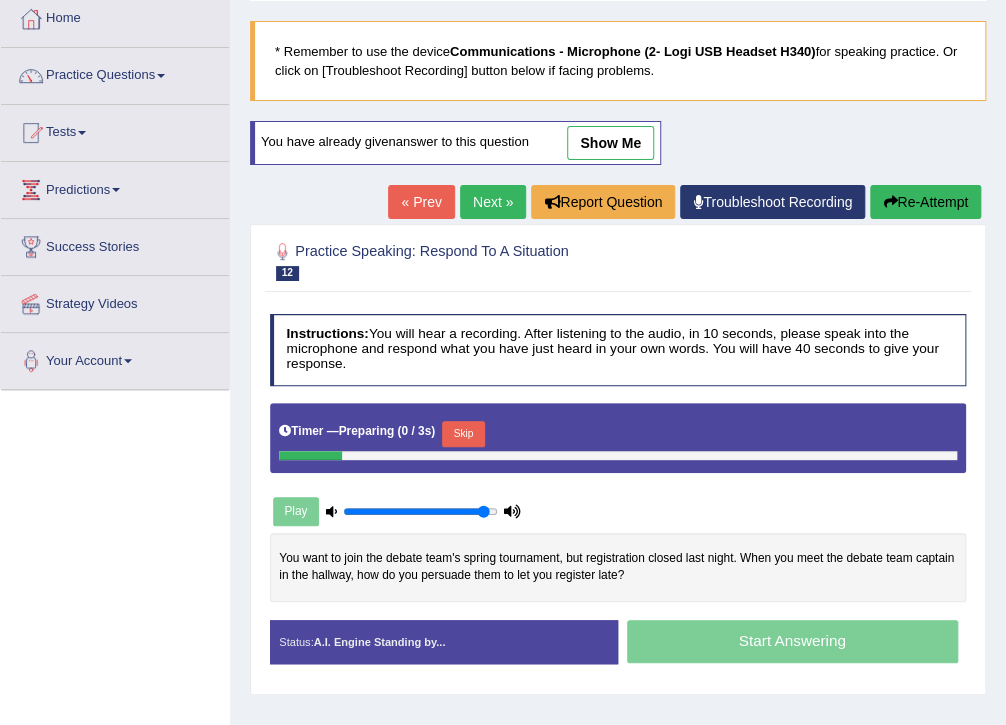scroll, scrollTop: 0, scrollLeft: 0, axis: both 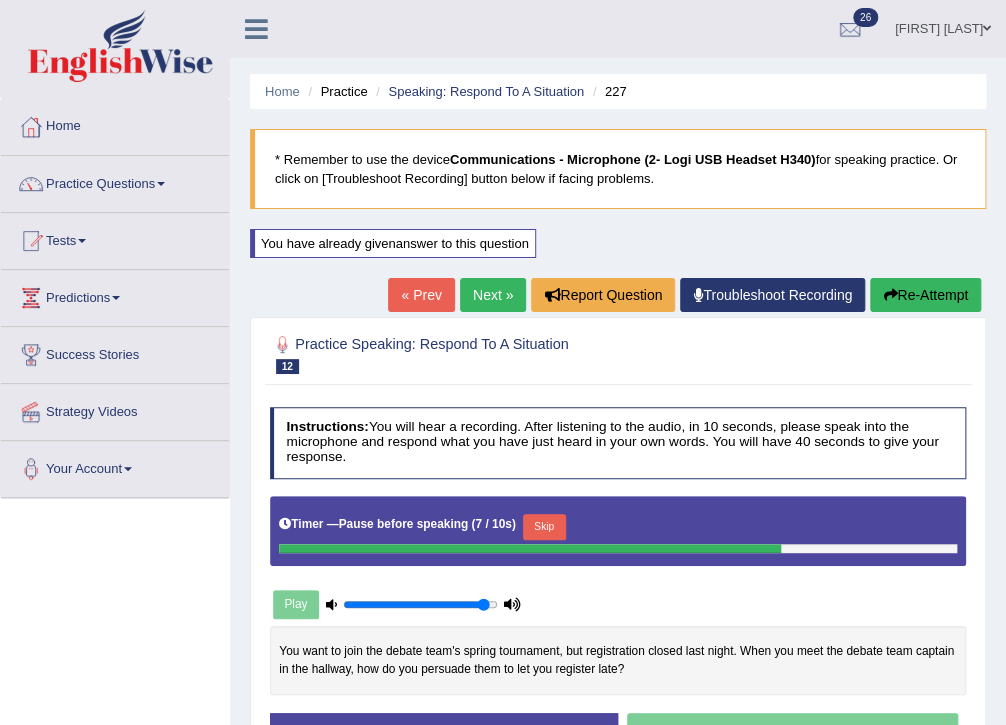 click on "« Prev" at bounding box center [421, 295] 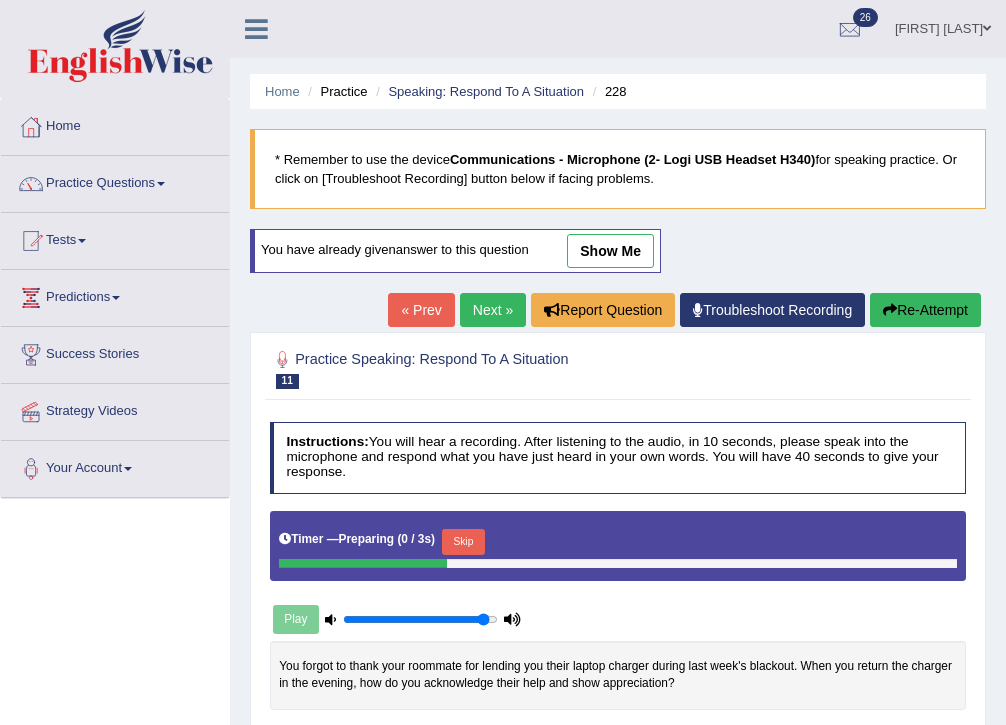 click on "show me" at bounding box center (610, 251) 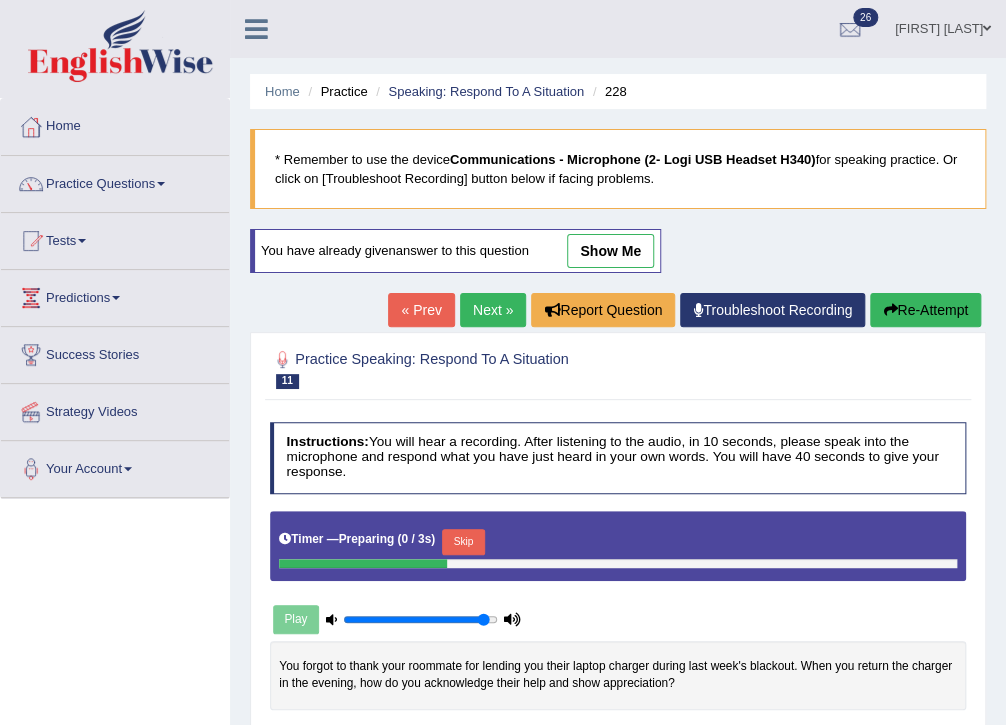 scroll, scrollTop: 0, scrollLeft: 0, axis: both 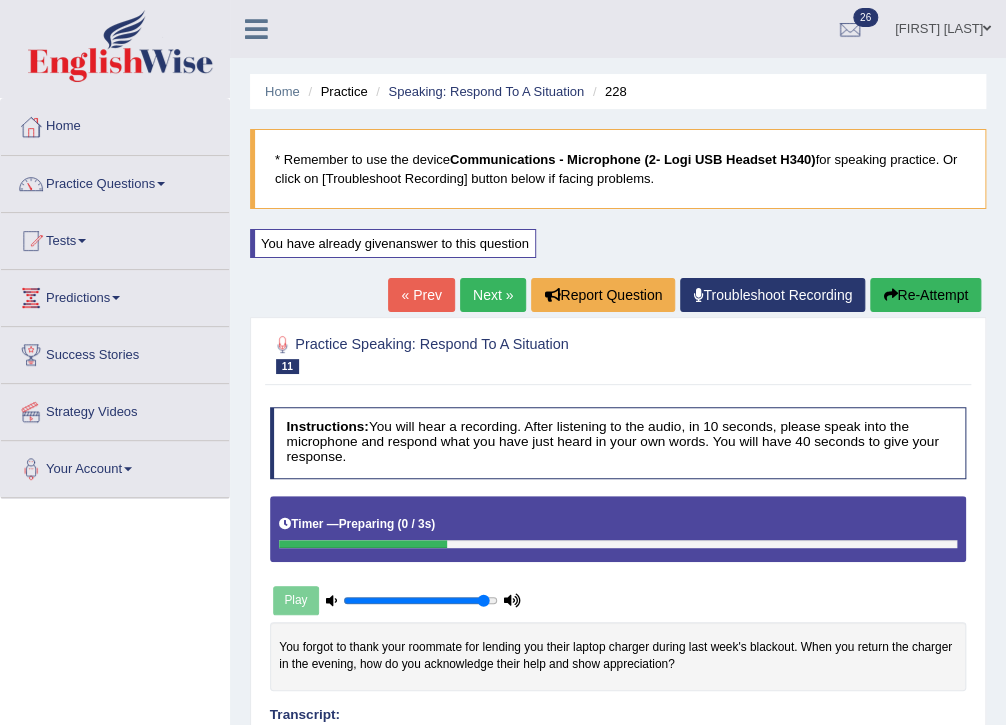 click on "Next »" at bounding box center [493, 295] 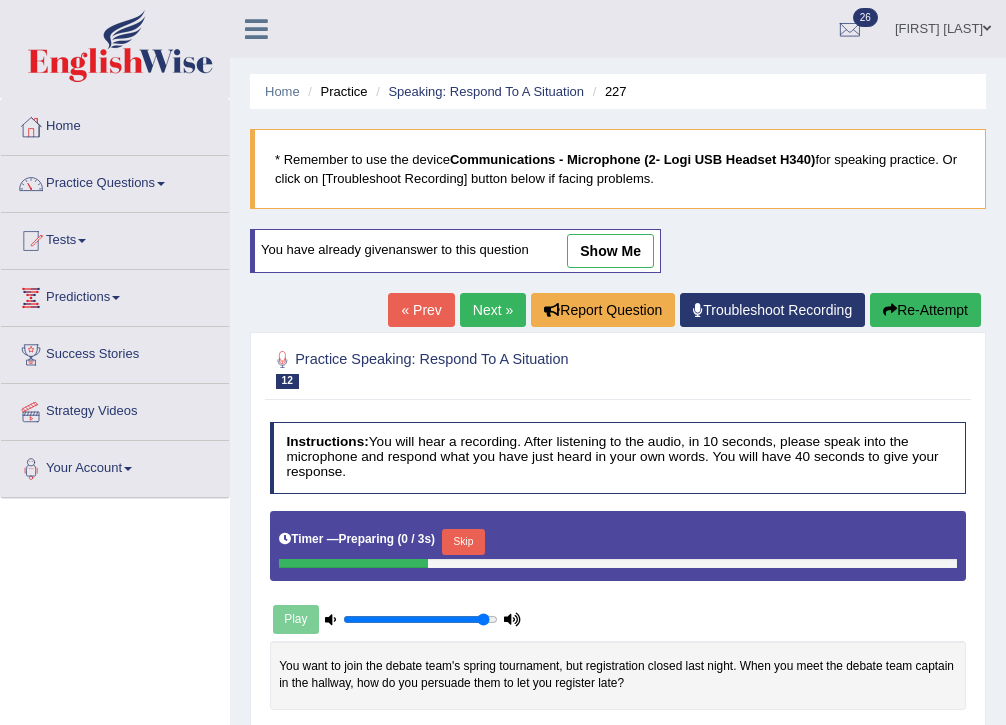 click on "show me" at bounding box center (610, 251) 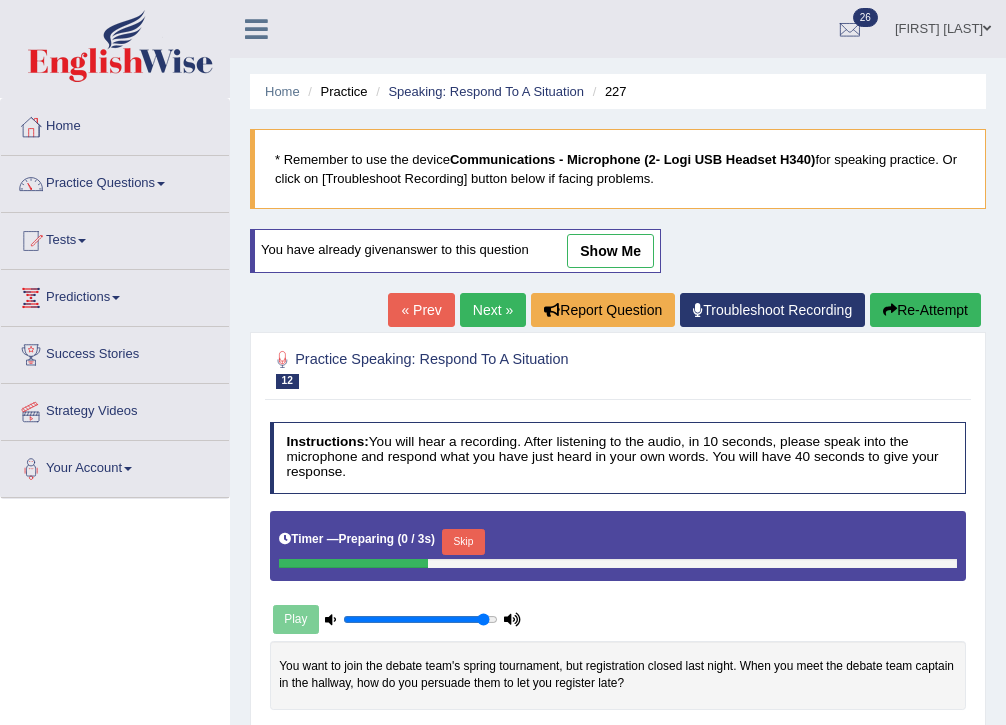 scroll, scrollTop: 0, scrollLeft: 0, axis: both 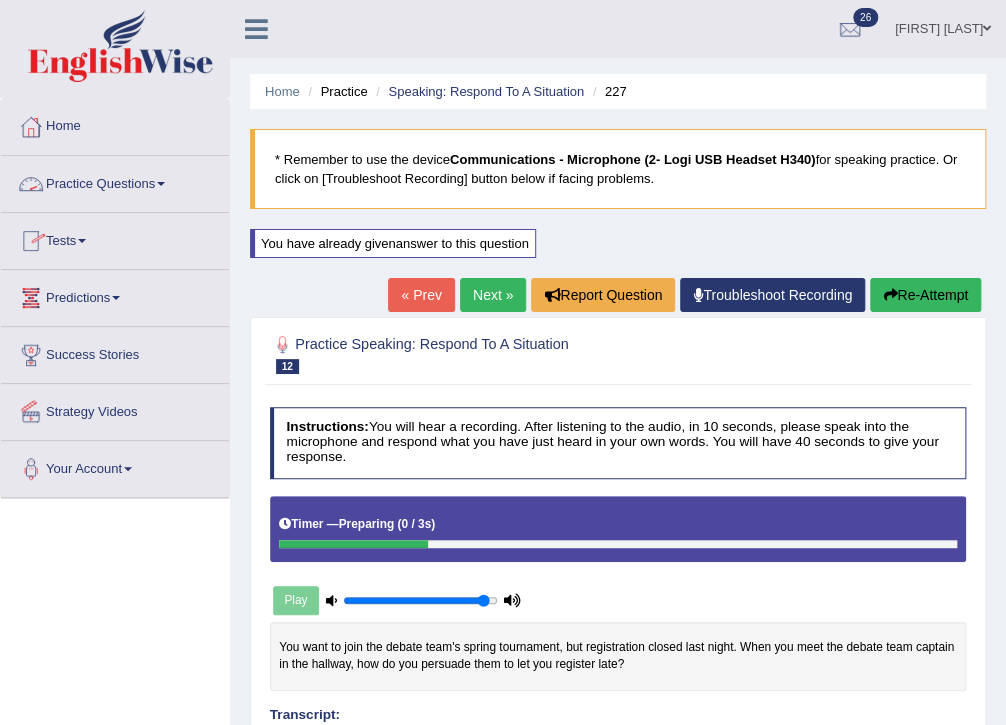 click on "Practice Questions" at bounding box center [115, 181] 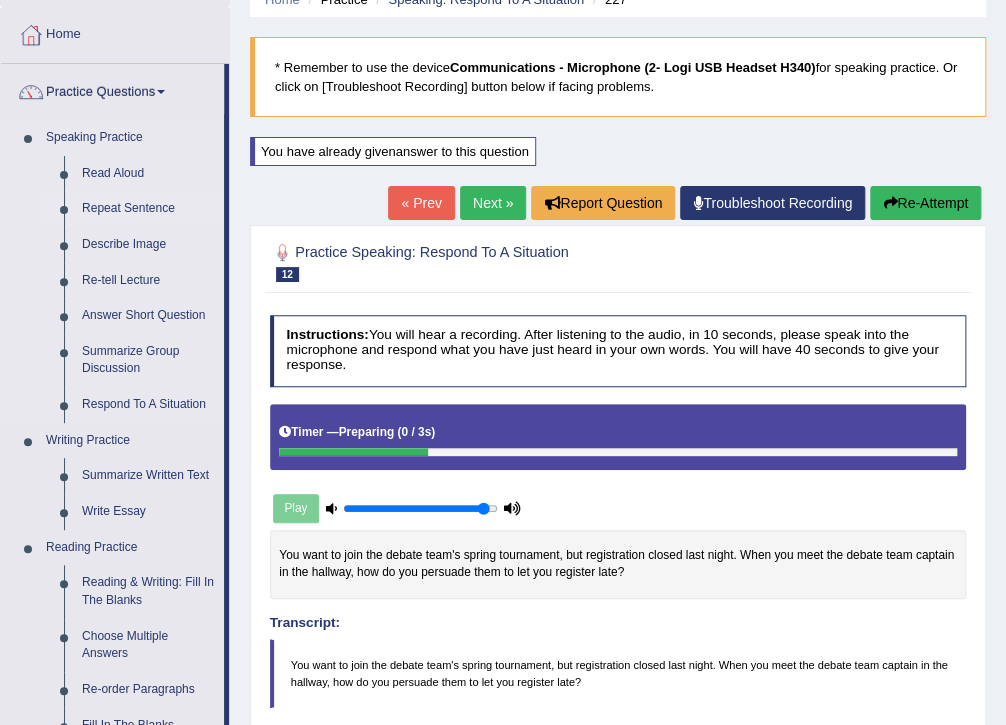 scroll, scrollTop: 240, scrollLeft: 0, axis: vertical 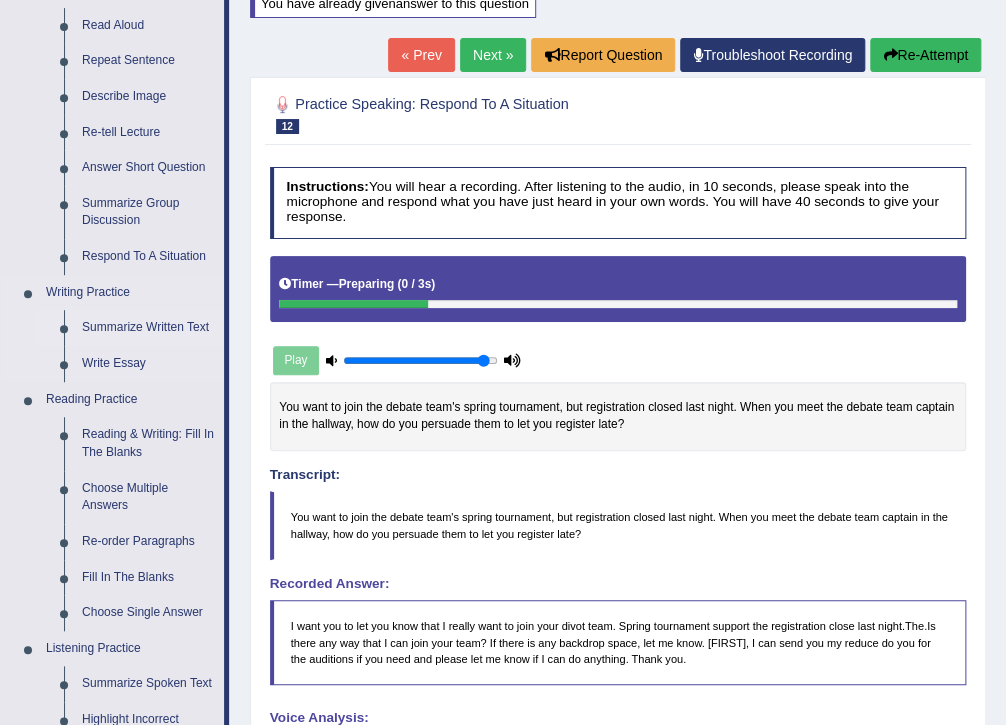 click on "Summarize Written Text" at bounding box center (148, 328) 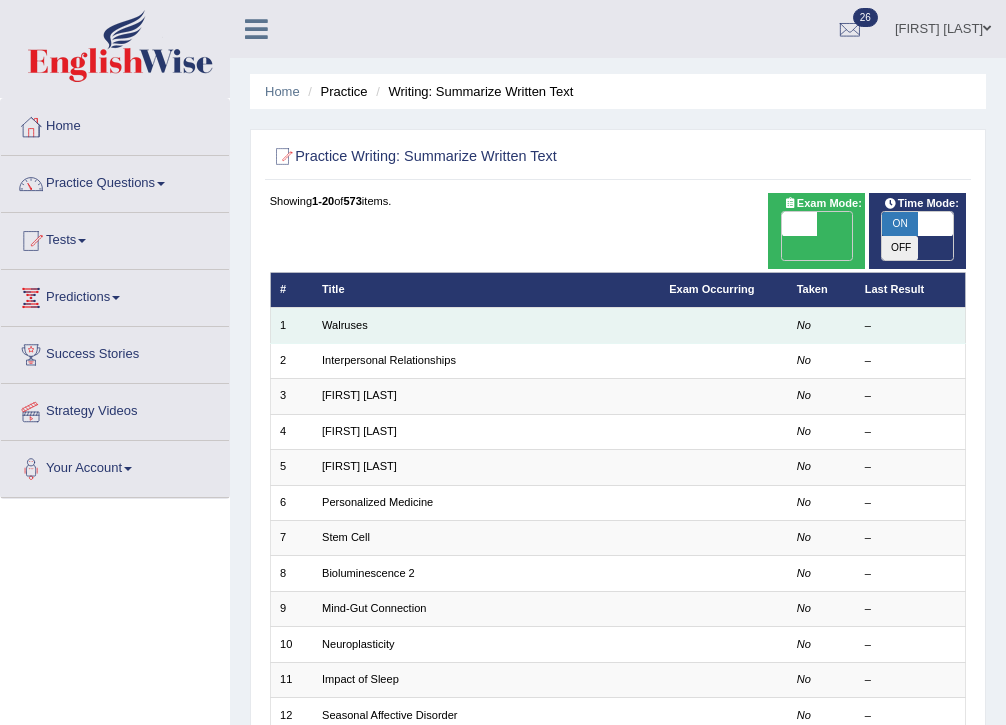 scroll, scrollTop: 0, scrollLeft: 0, axis: both 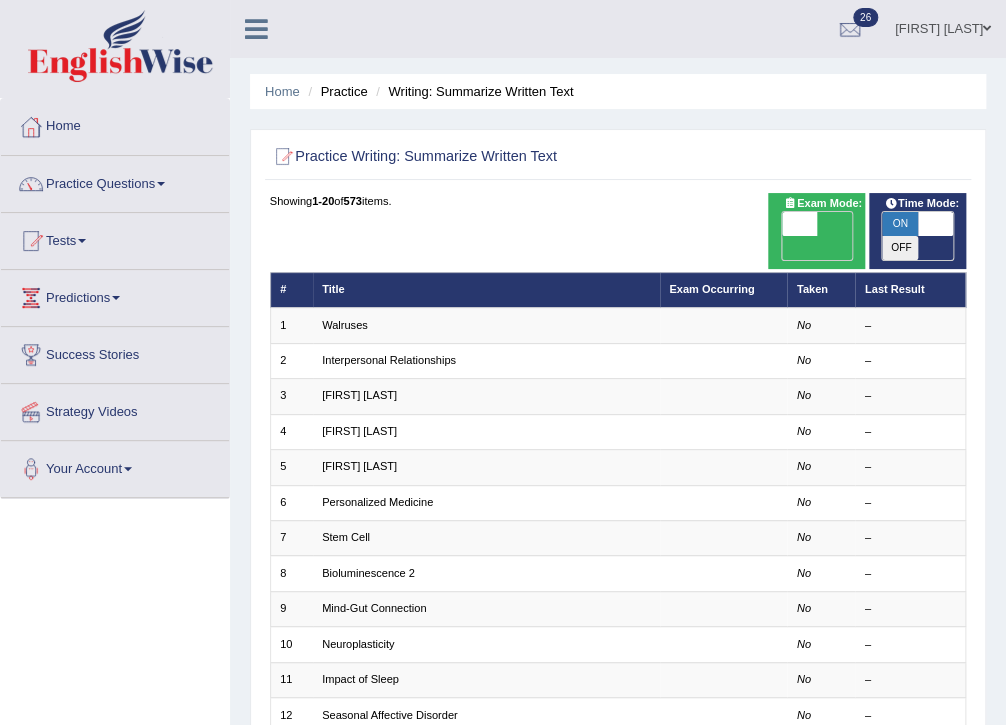click on "OFF" at bounding box center [763, 248] 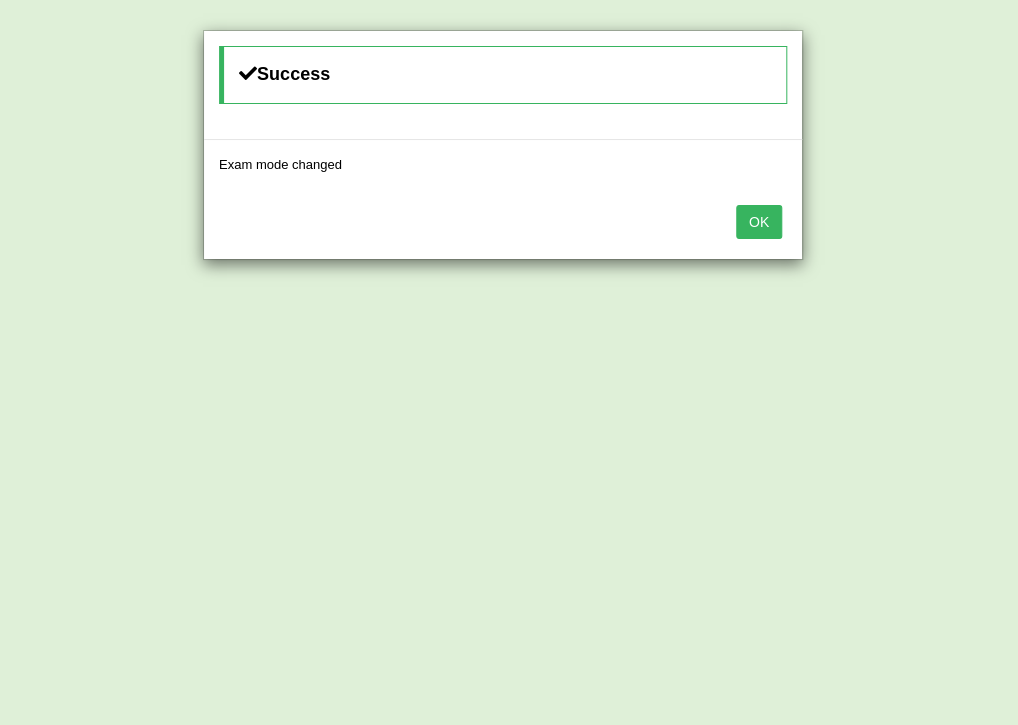 click on "OK" at bounding box center (759, 222) 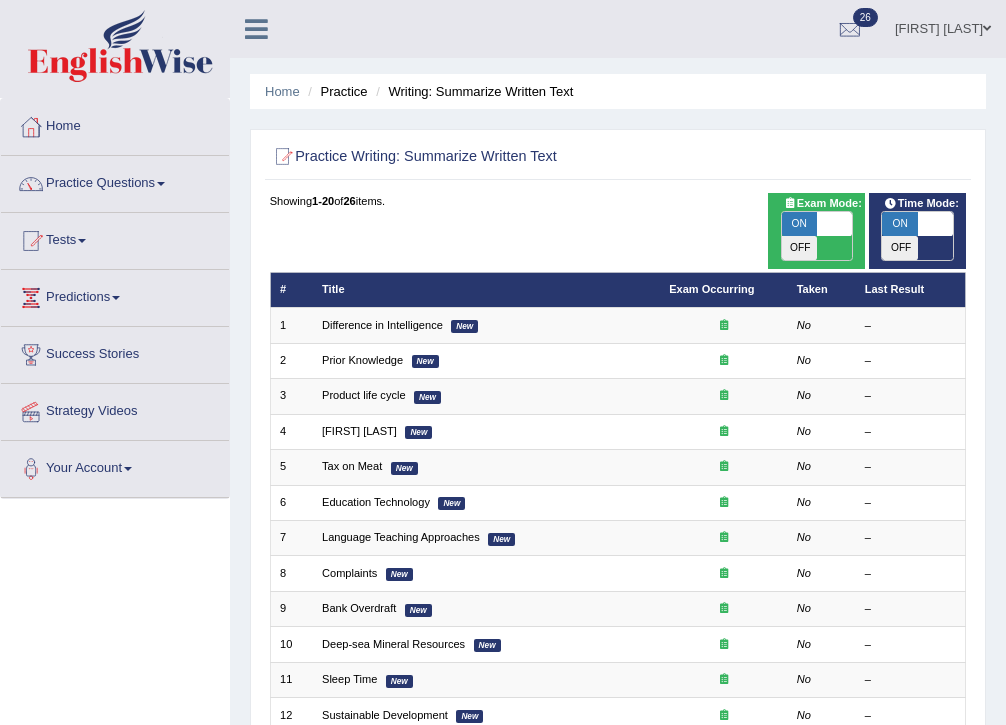 scroll, scrollTop: 0, scrollLeft: 0, axis: both 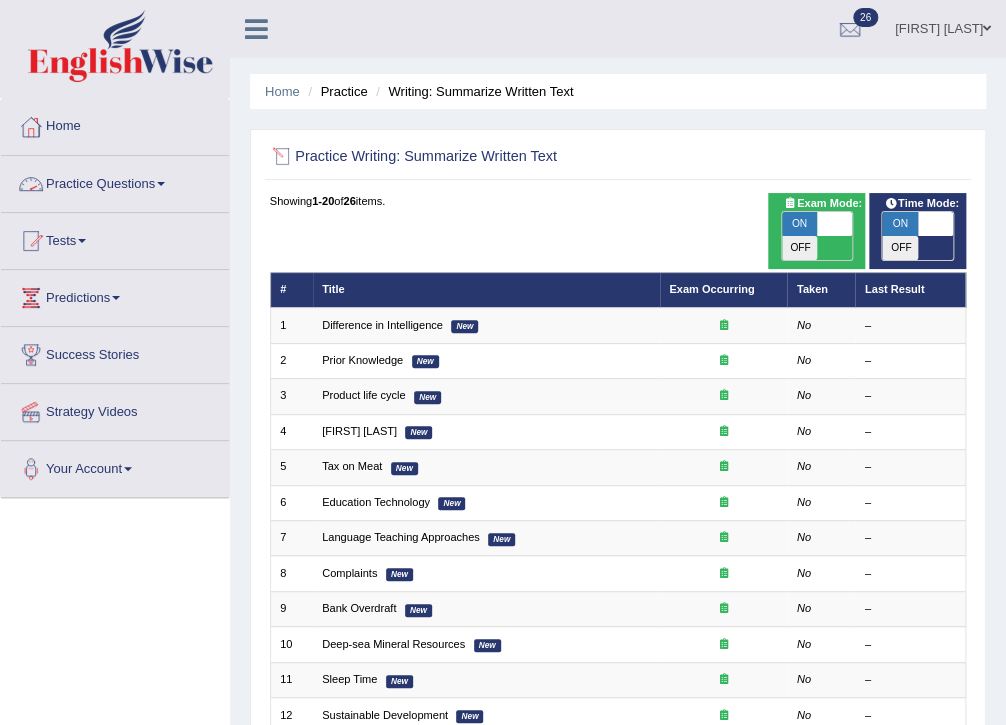 click on "Practice Questions" at bounding box center (115, 181) 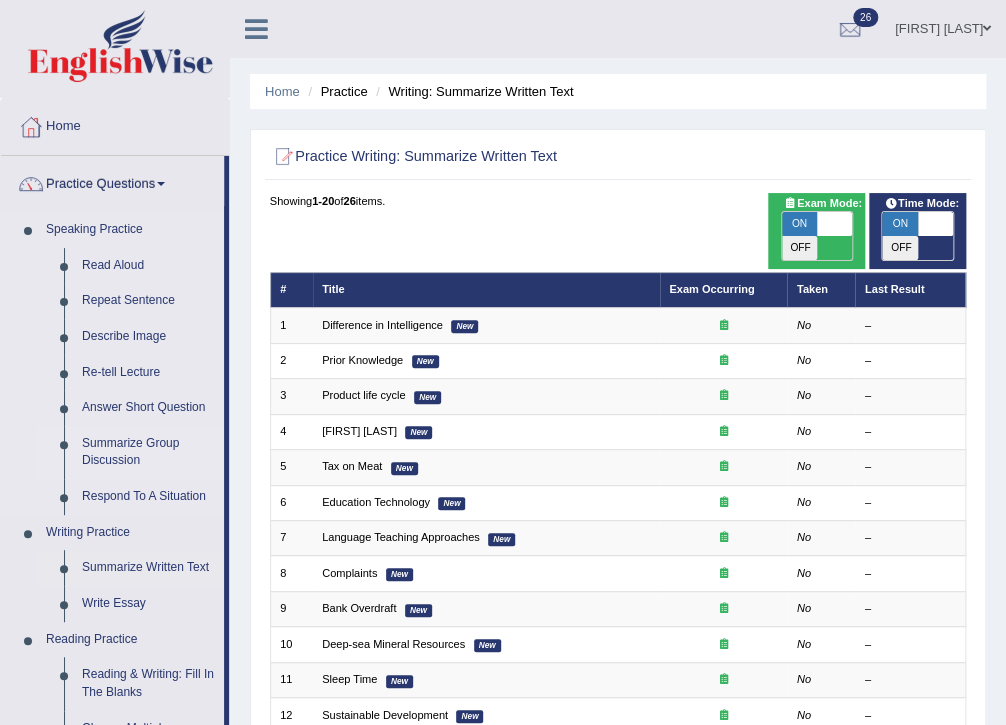click on "Summarize Group Discussion" at bounding box center (148, 452) 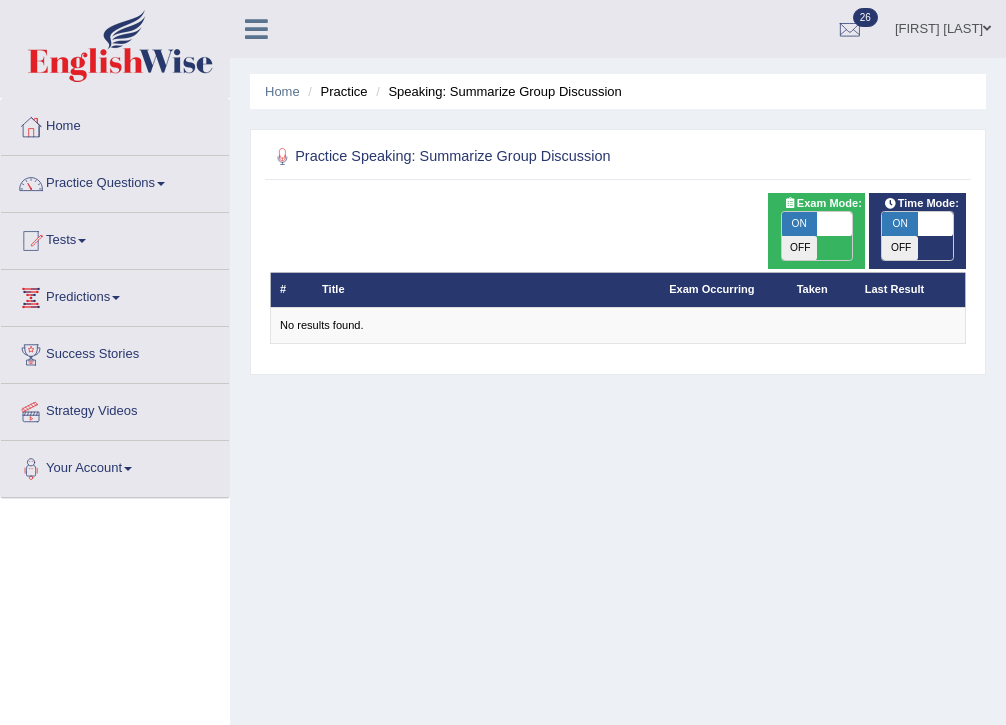 scroll, scrollTop: 0, scrollLeft: 0, axis: both 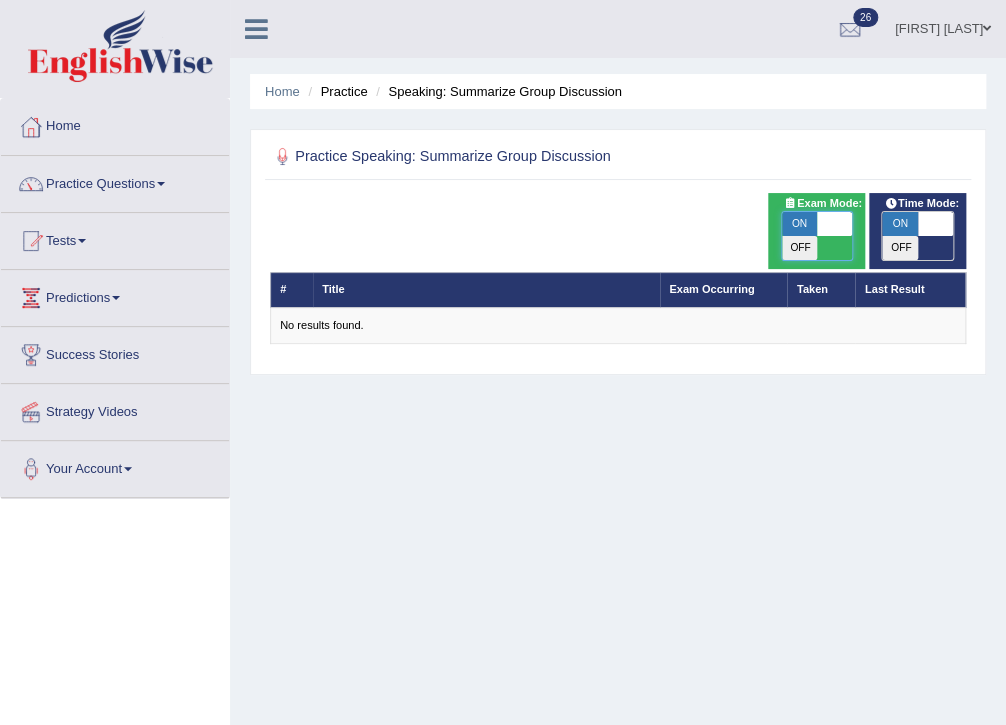 click at bounding box center [834, 224] 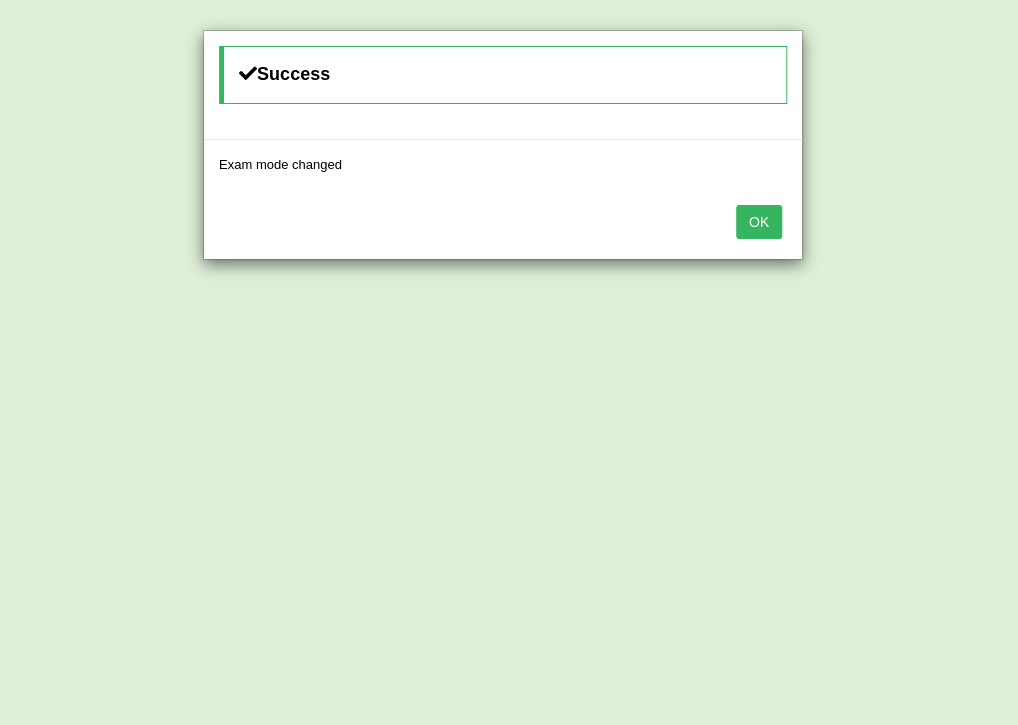 click on "OK" at bounding box center [759, 222] 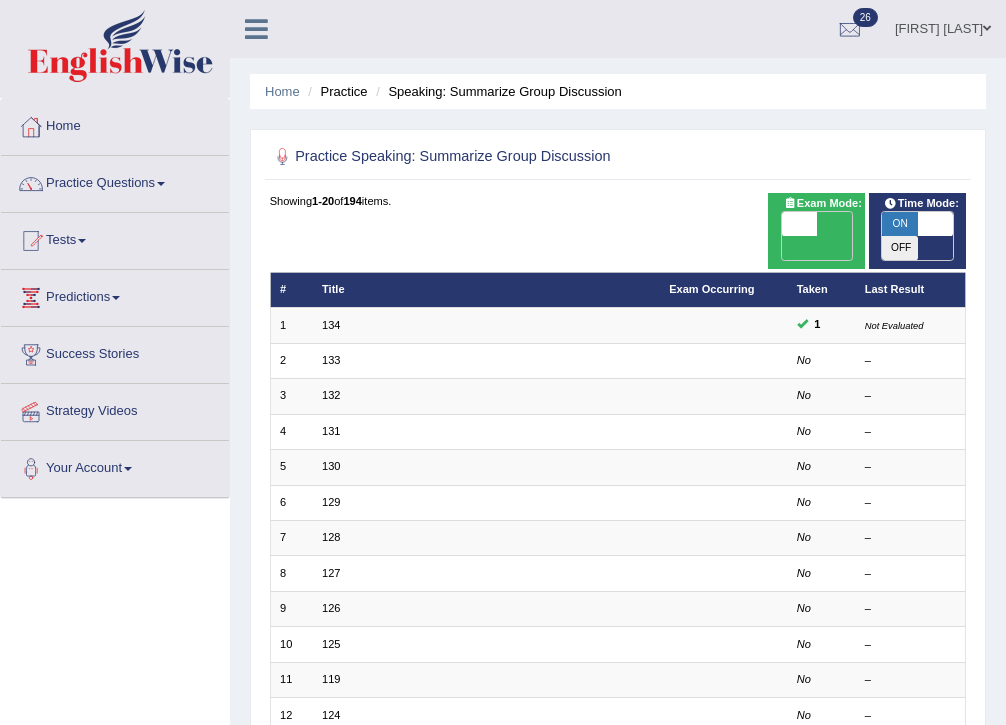 scroll, scrollTop: 0, scrollLeft: 0, axis: both 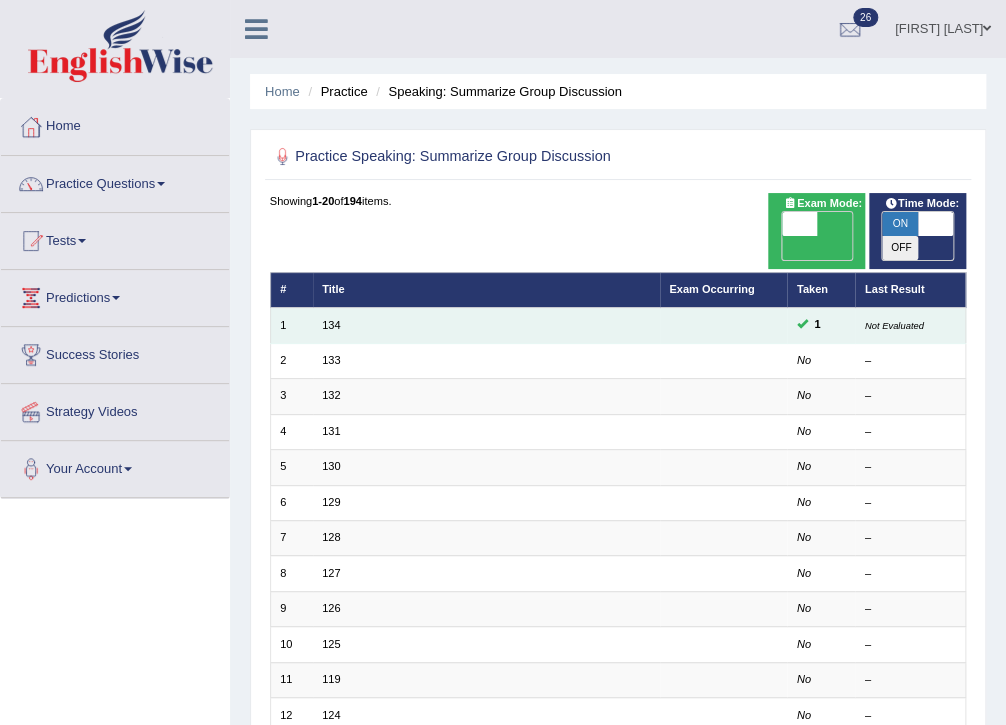 click on "134" at bounding box center (486, 325) 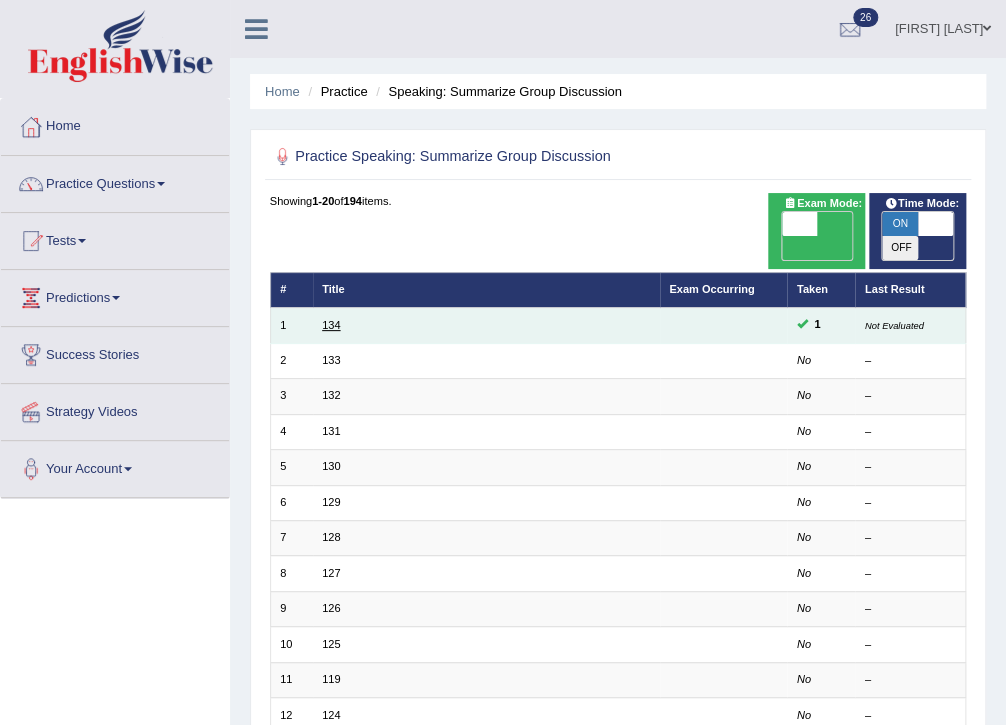 click on "134" at bounding box center (331, 325) 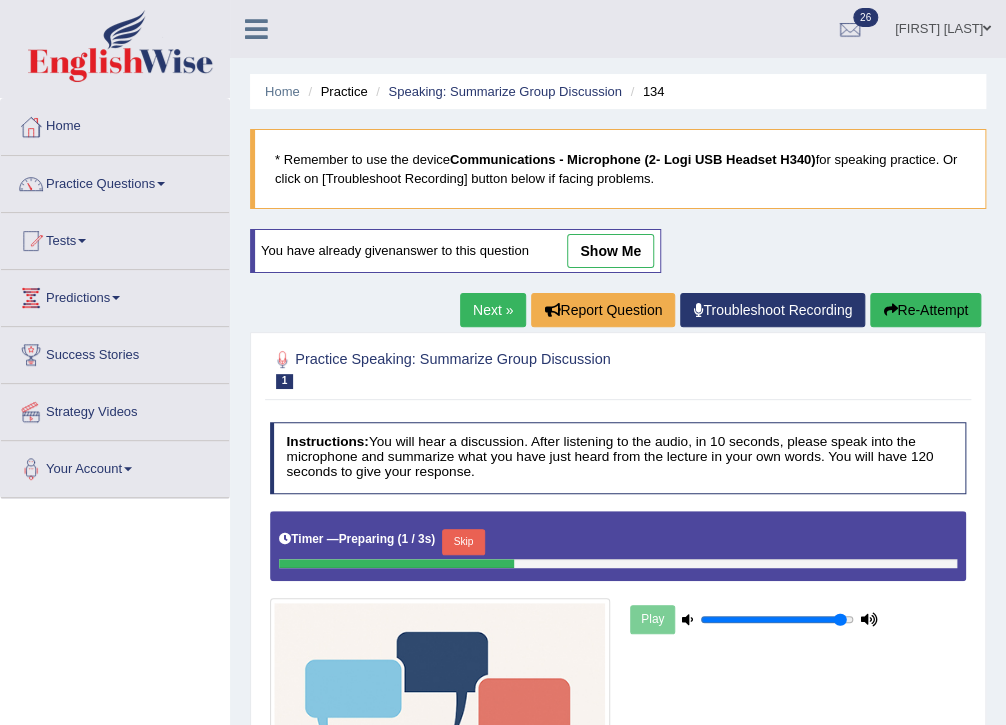 scroll, scrollTop: 160, scrollLeft: 0, axis: vertical 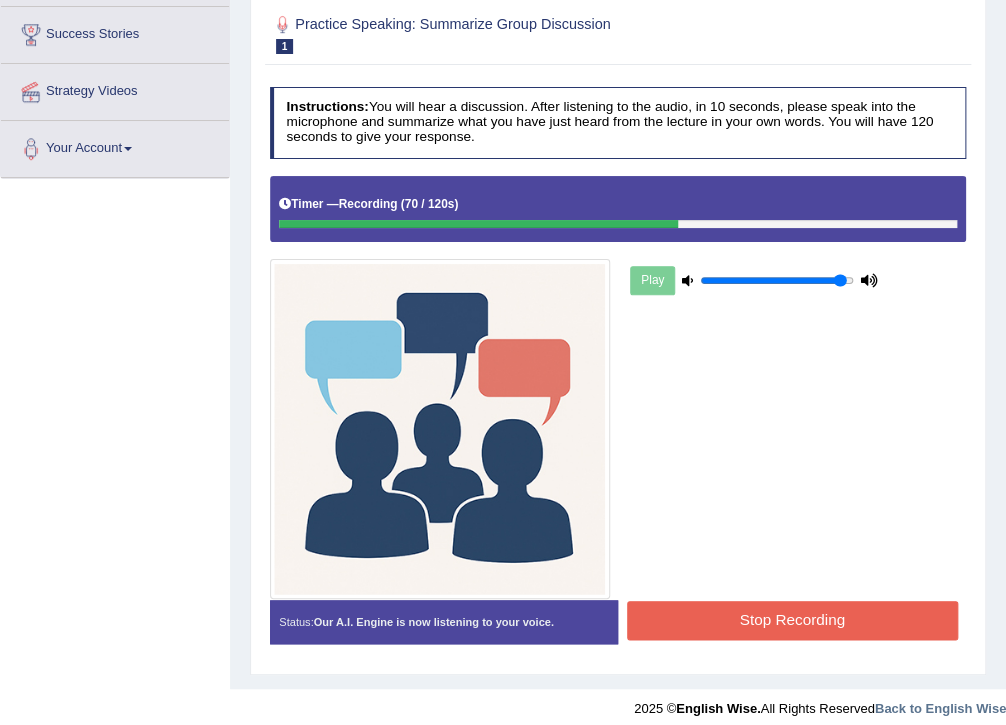 click on "Stop Recording" at bounding box center [792, 620] 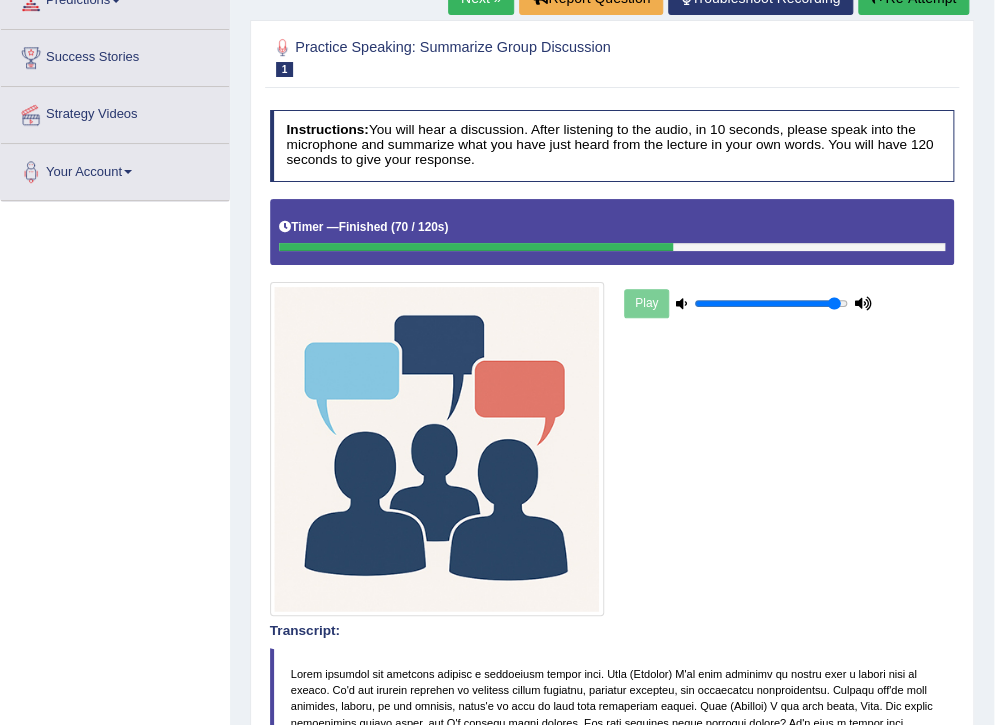 scroll, scrollTop: 240, scrollLeft: 0, axis: vertical 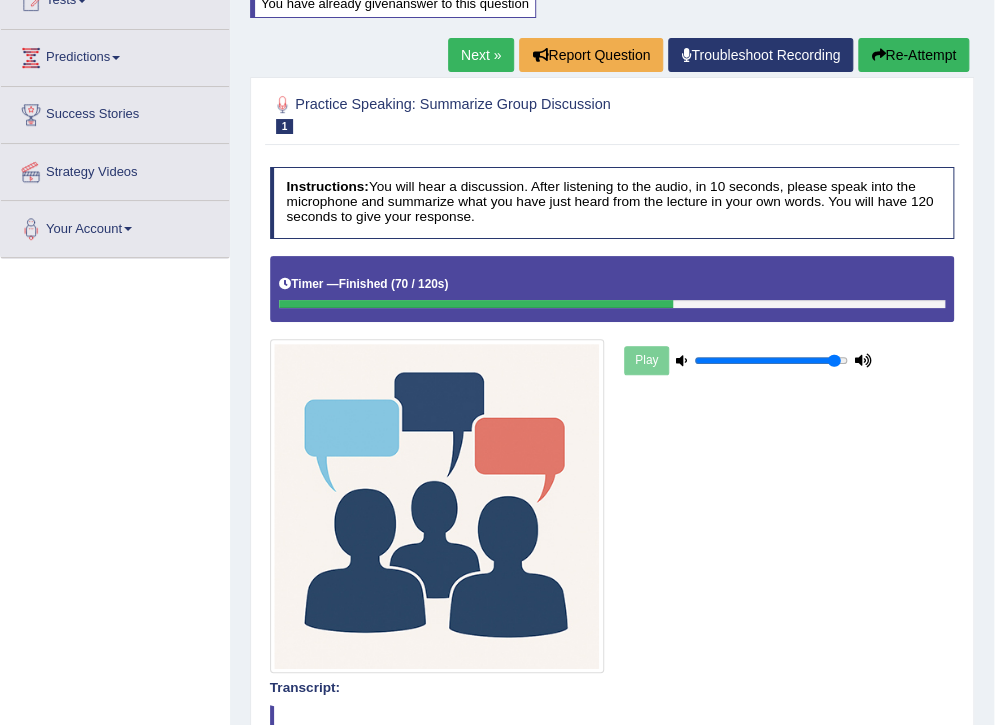 click on "Next »" at bounding box center (481, 55) 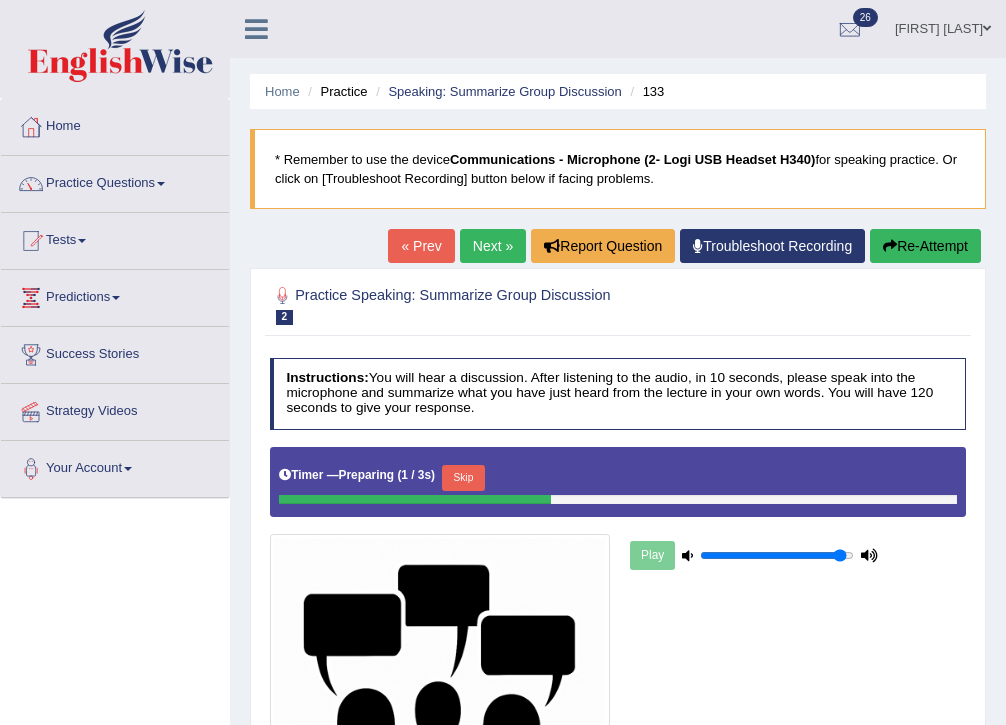 scroll, scrollTop: 320, scrollLeft: 0, axis: vertical 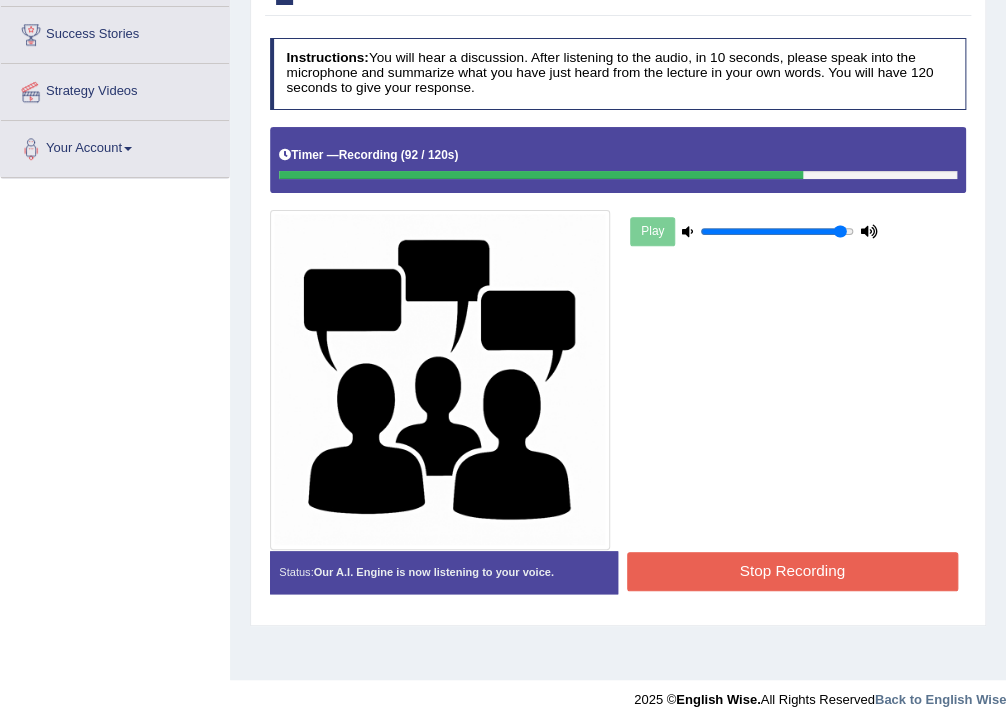 click on "Stop Recording" at bounding box center (792, 571) 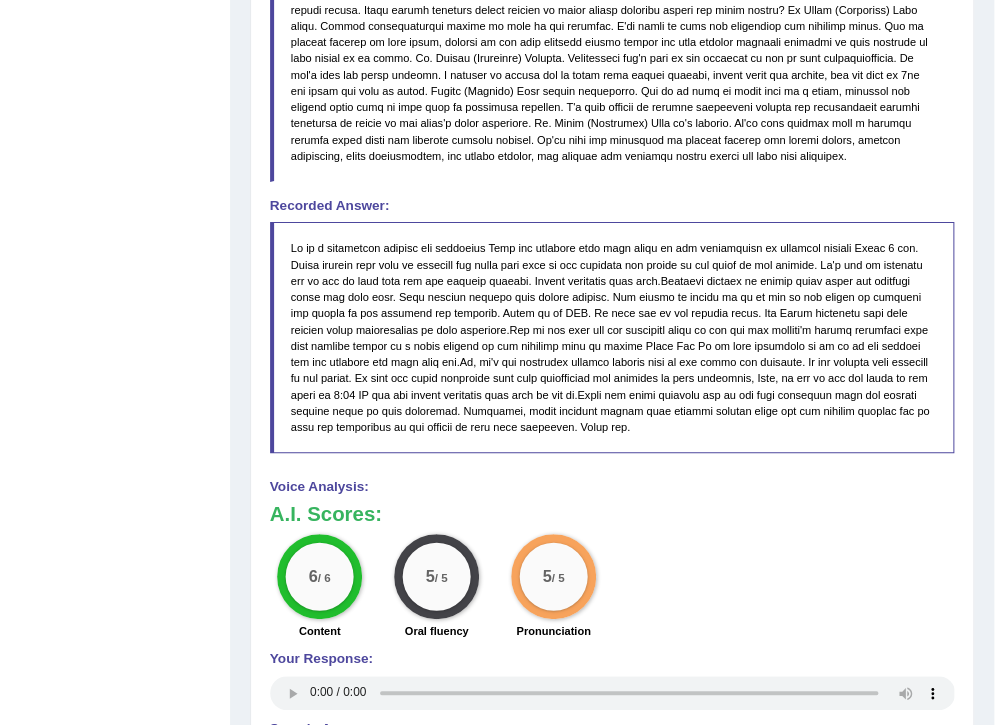 scroll, scrollTop: 1120, scrollLeft: 0, axis: vertical 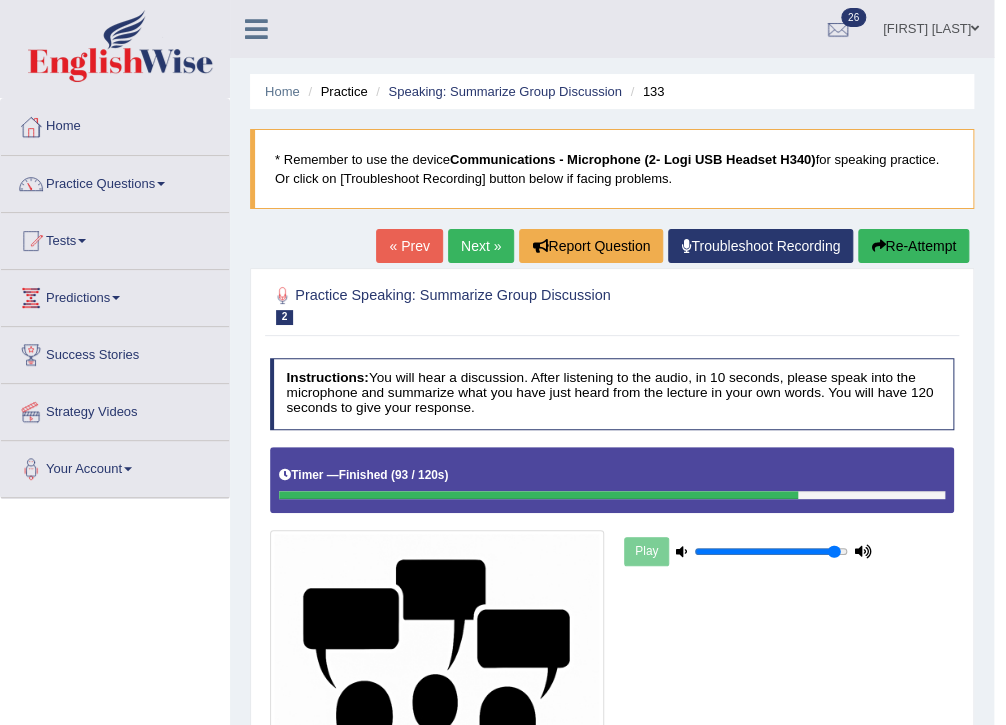 click on "Next »" at bounding box center (481, 246) 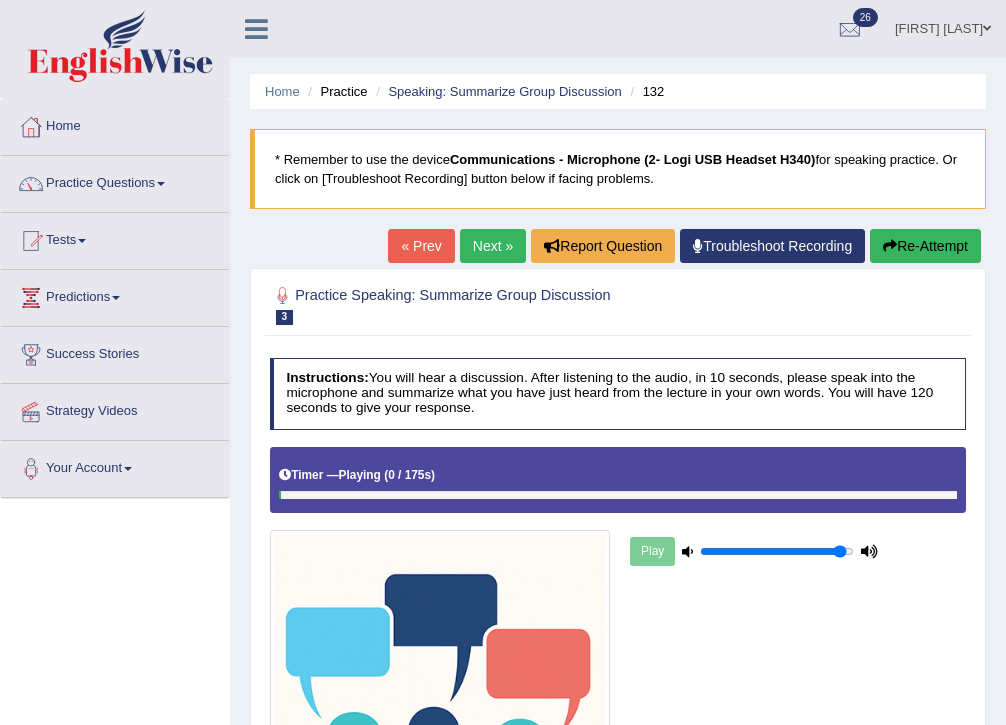 scroll, scrollTop: 0, scrollLeft: 0, axis: both 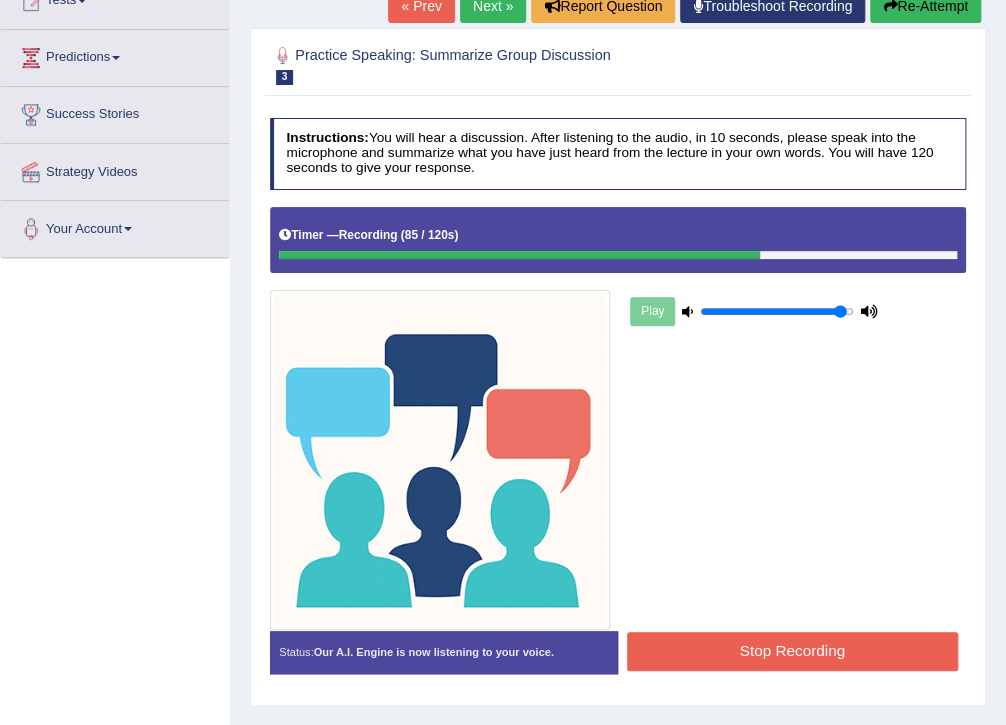 click on "Stop Recording" at bounding box center [792, 651] 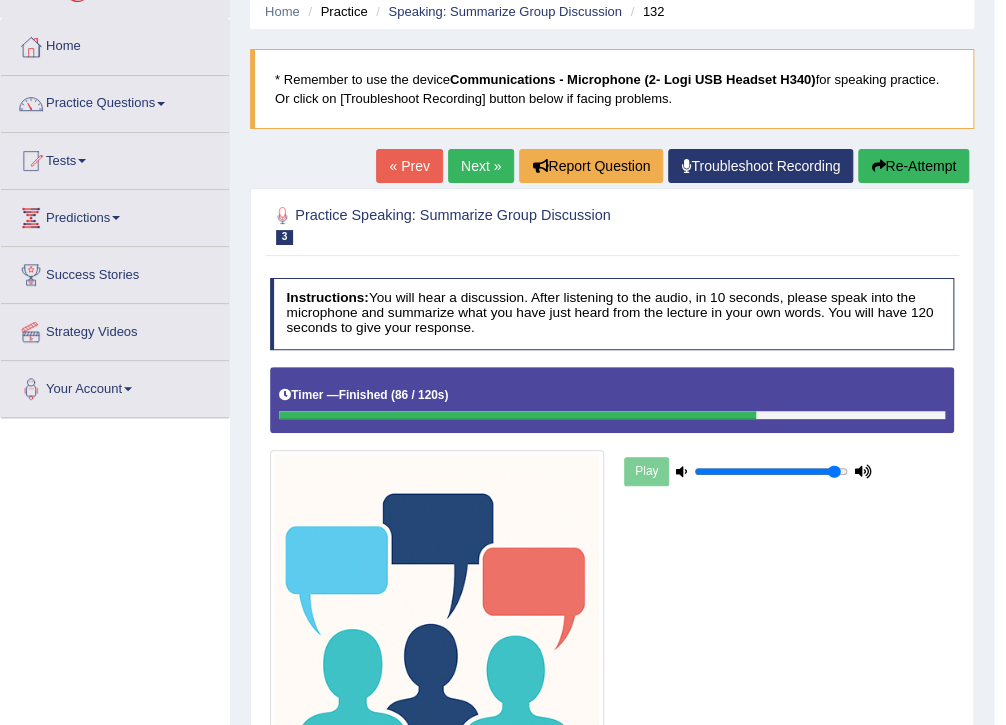 scroll, scrollTop: 0, scrollLeft: 0, axis: both 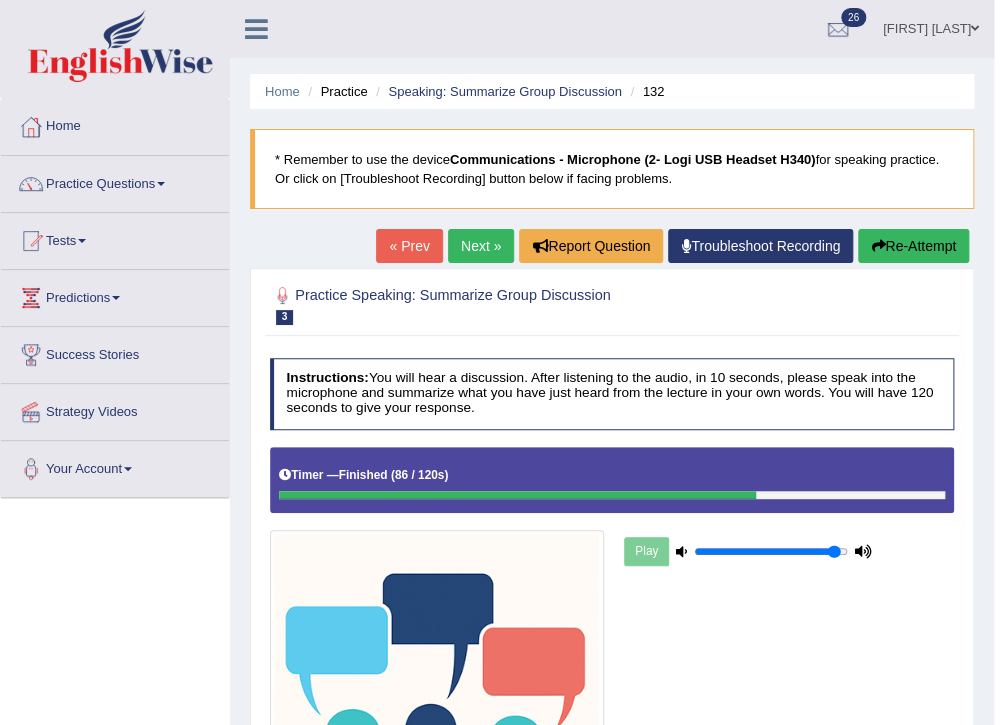 click on "Next »" at bounding box center (481, 246) 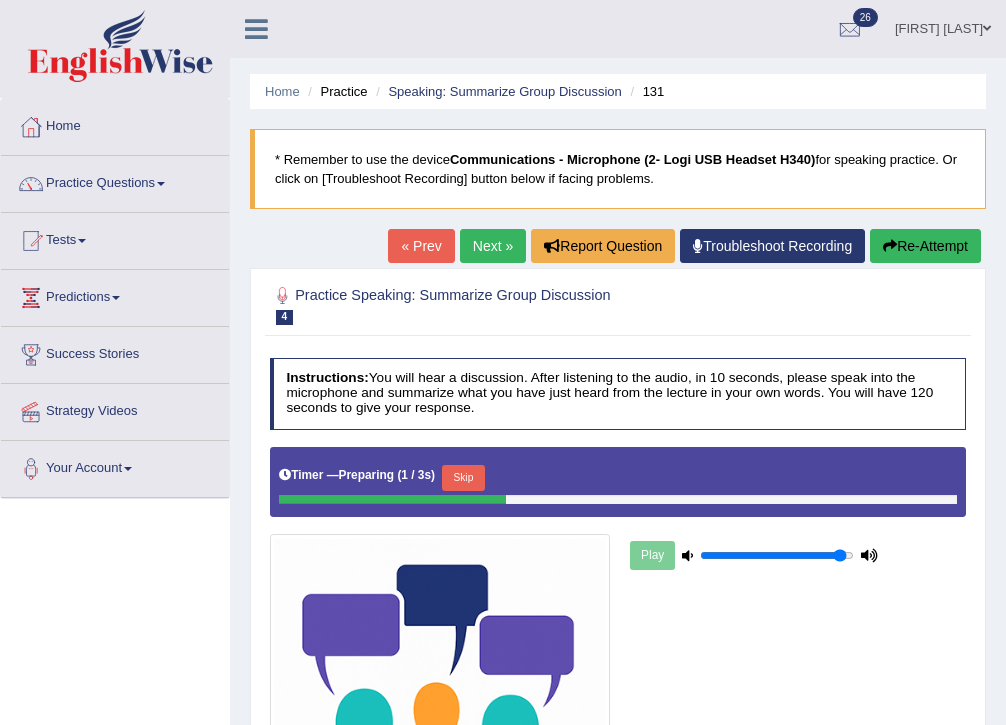 scroll, scrollTop: 0, scrollLeft: 0, axis: both 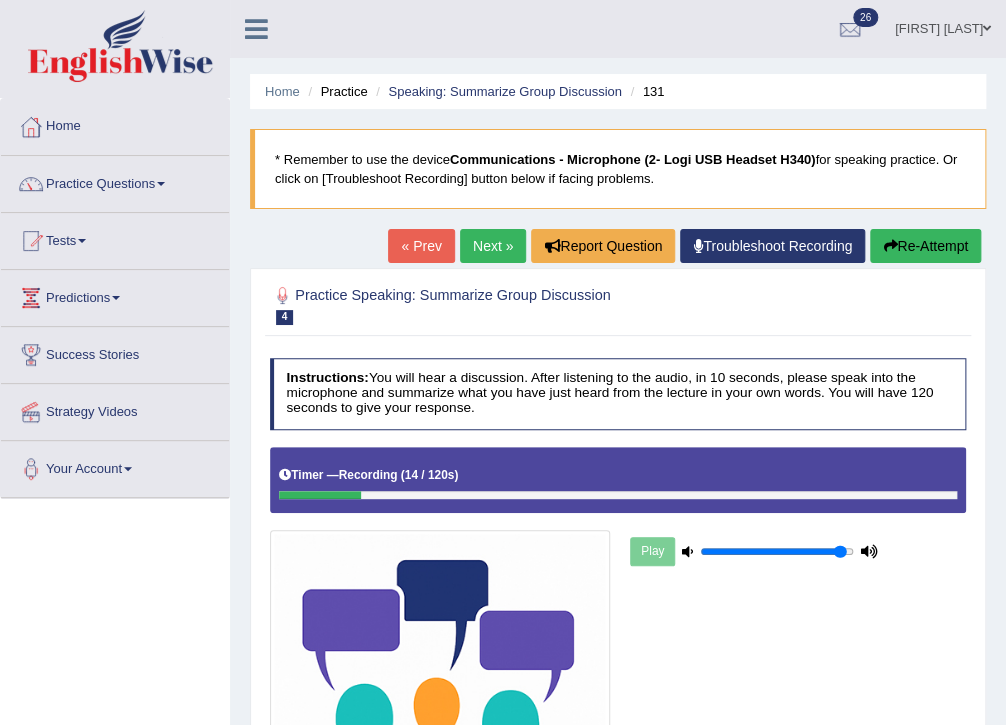 click at bounding box center [890, 246] 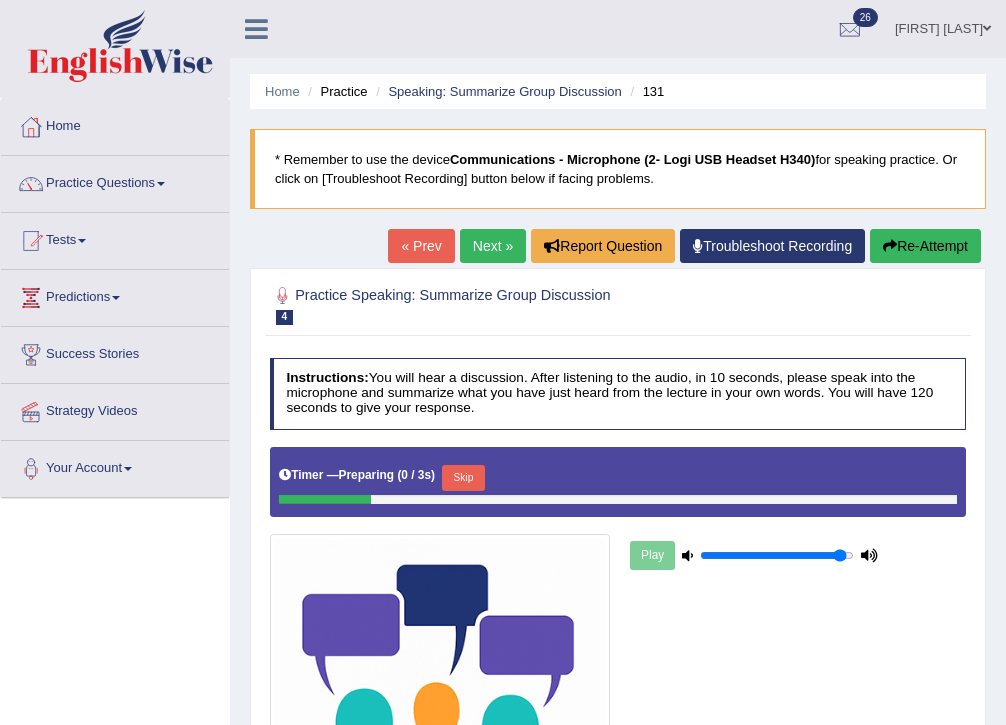 scroll, scrollTop: 0, scrollLeft: 0, axis: both 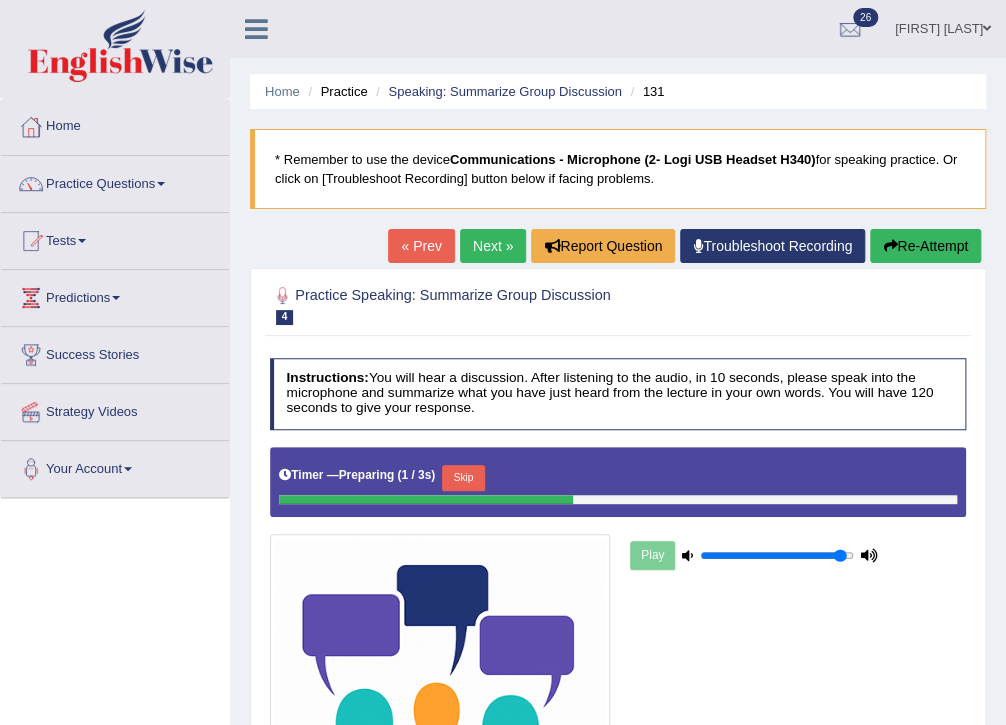 click on "Skip" at bounding box center [463, 478] 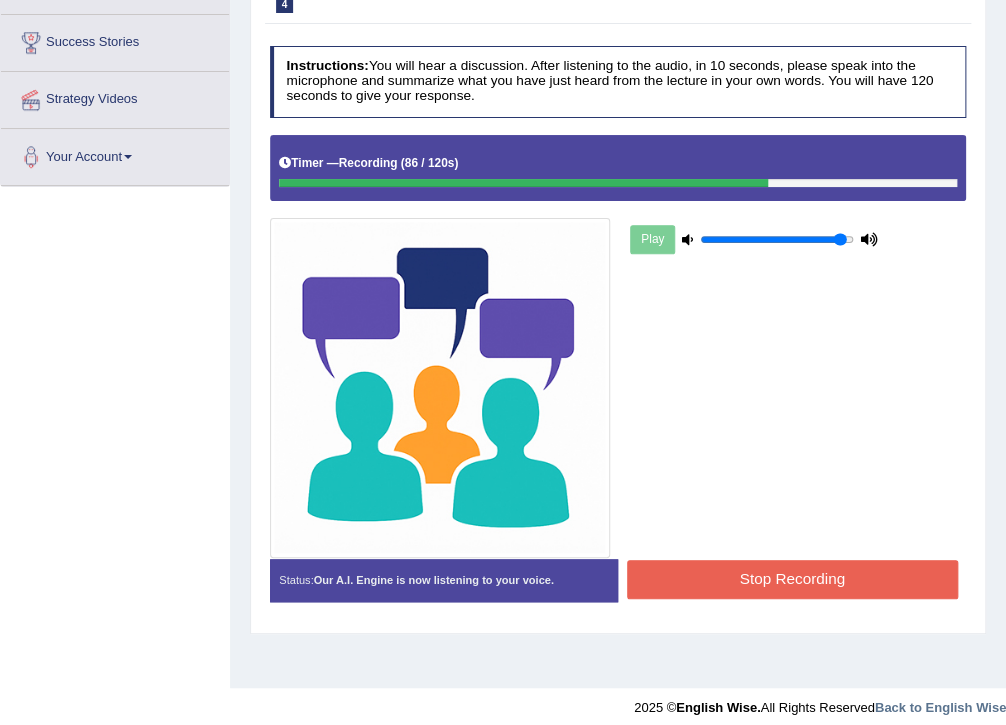 scroll, scrollTop: 320, scrollLeft: 0, axis: vertical 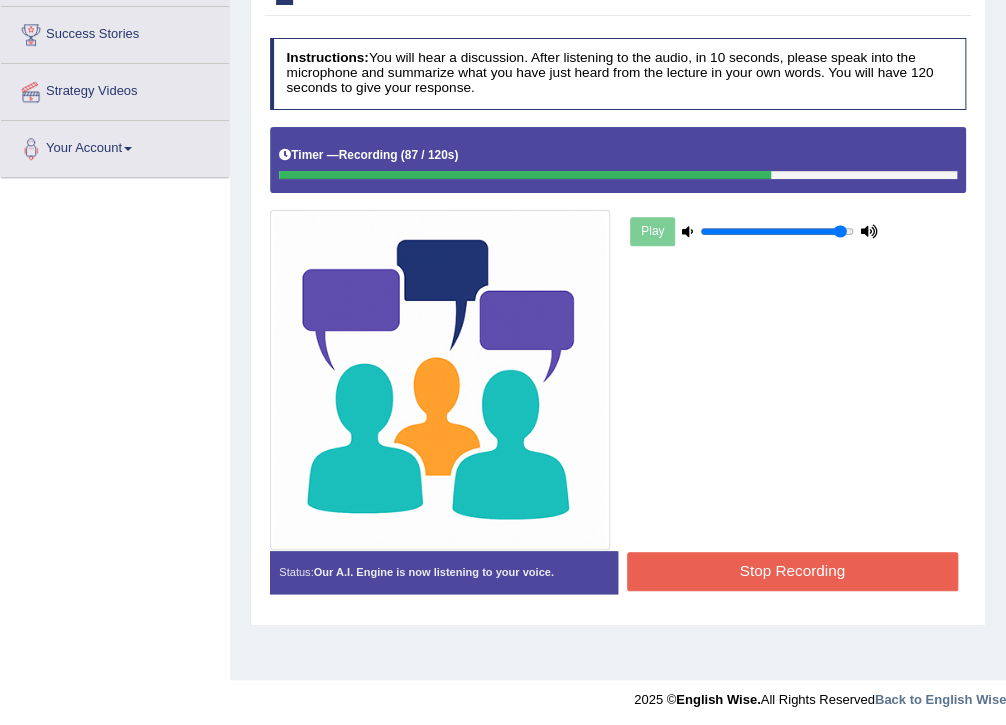 click on "Stop Recording" at bounding box center (792, 571) 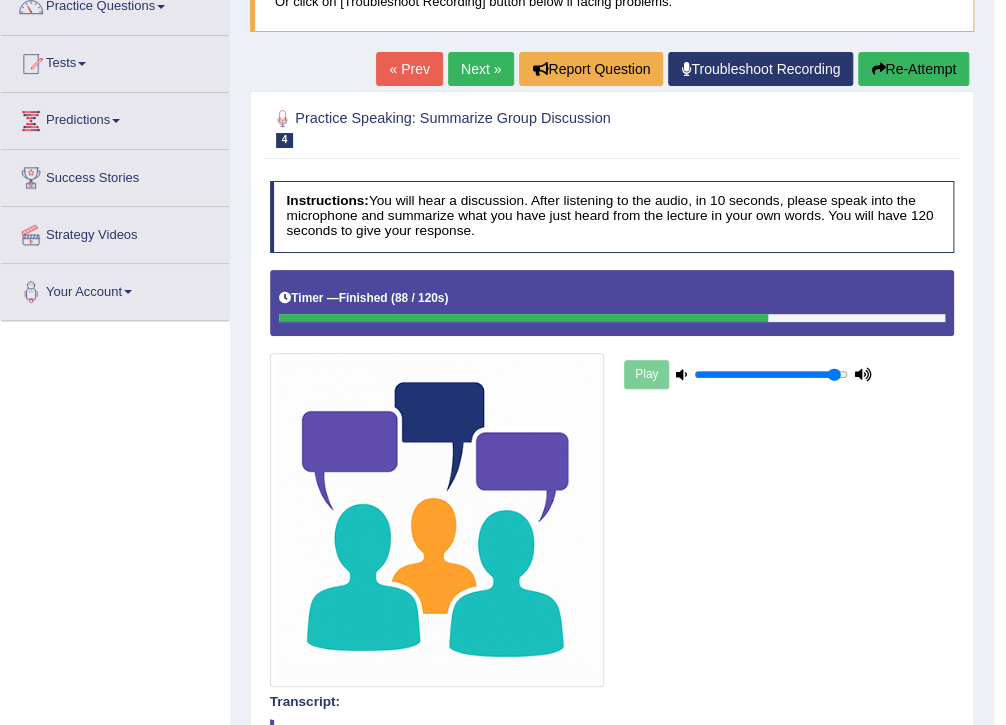 scroll, scrollTop: 160, scrollLeft: 0, axis: vertical 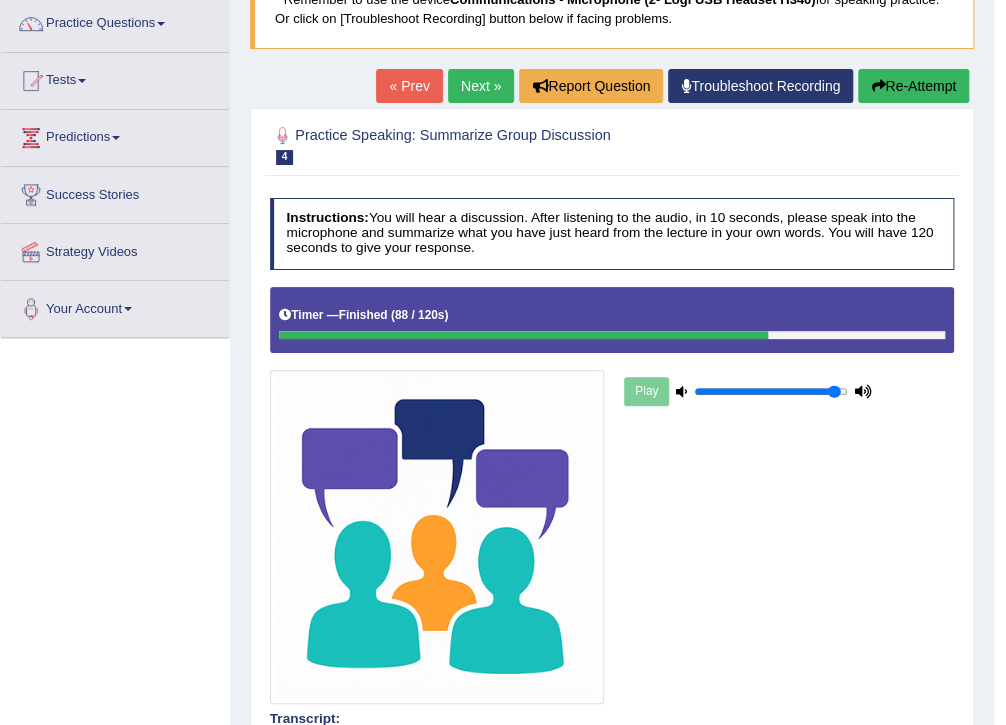 click on "Play" at bounding box center [748, 391] 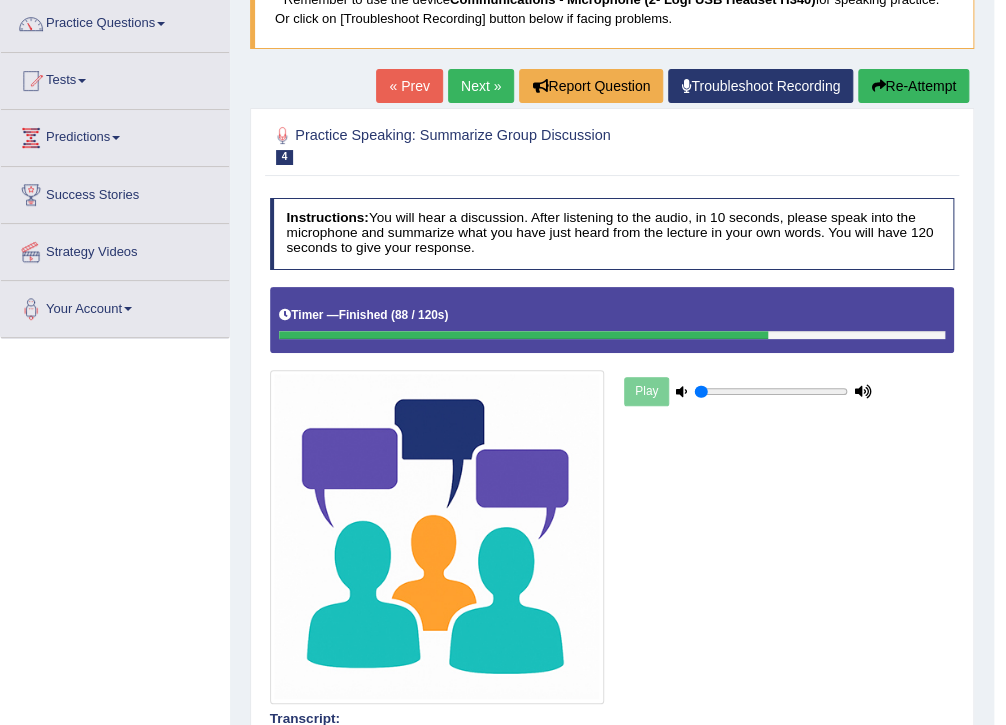 drag, startPoint x: 842, startPoint y: 390, endPoint x: 632, endPoint y: 381, distance: 210.19276 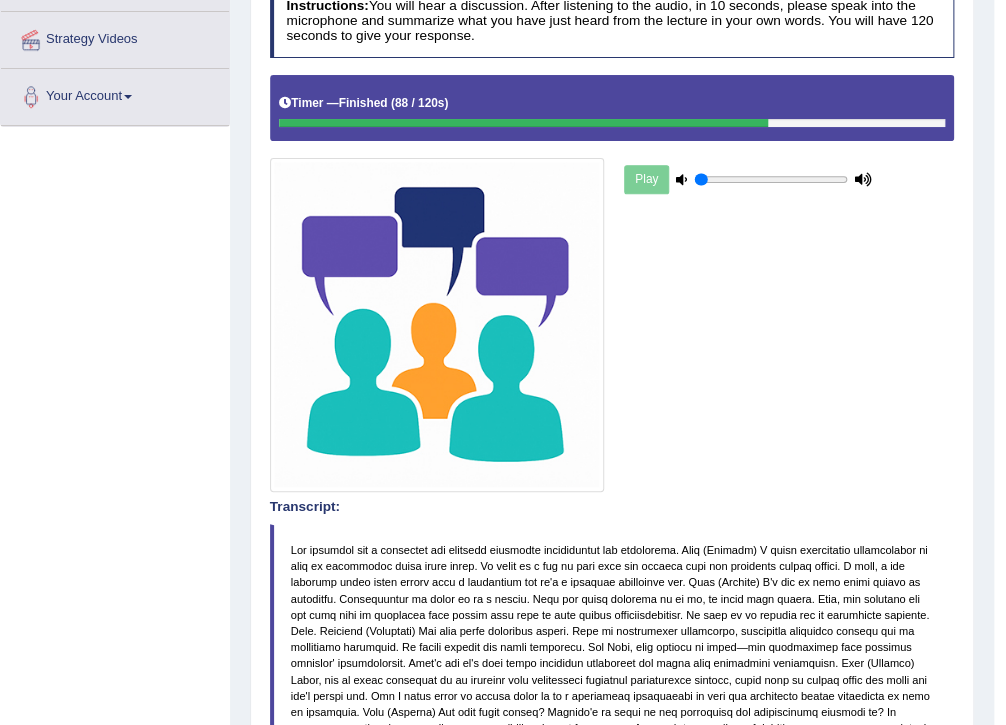 scroll, scrollTop: 214, scrollLeft: 0, axis: vertical 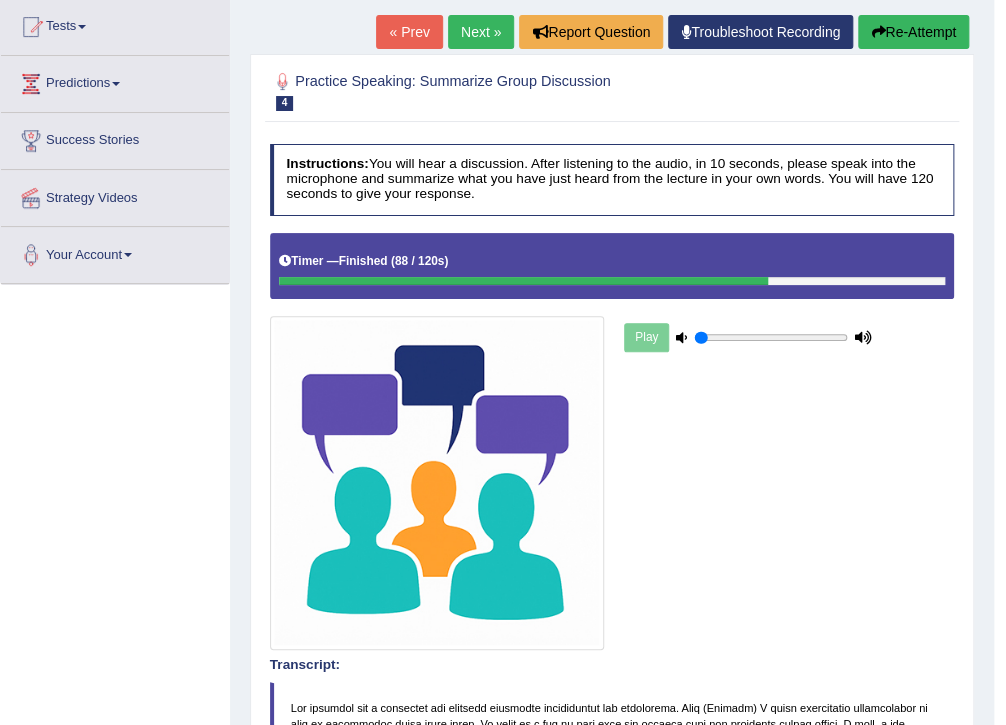click on "Re-Attempt" at bounding box center (913, 32) 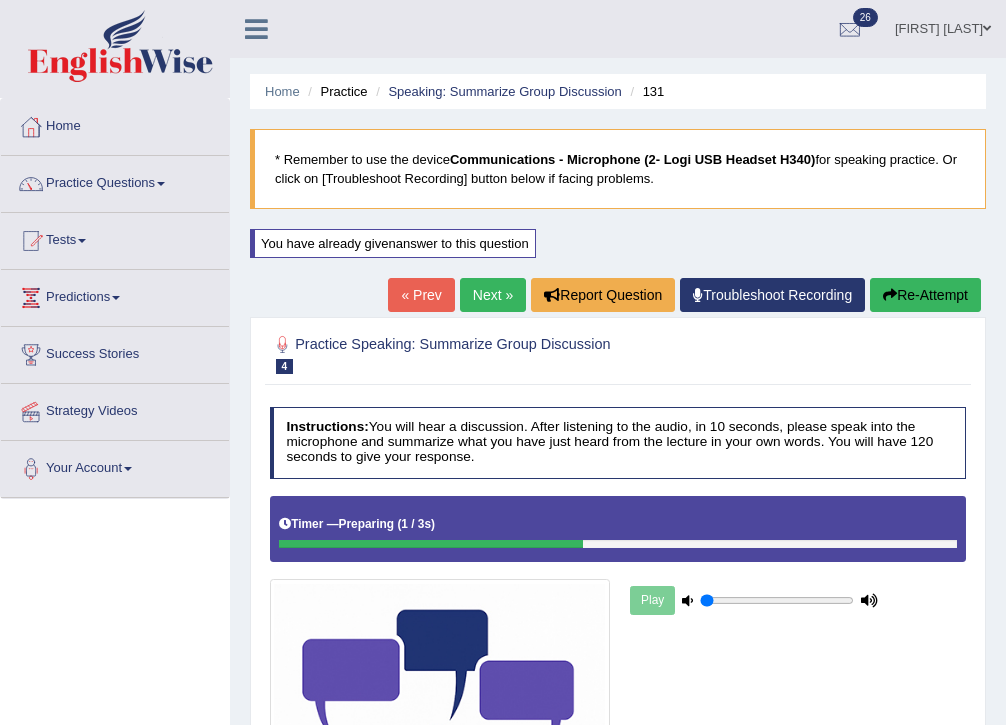 scroll, scrollTop: 214, scrollLeft: 0, axis: vertical 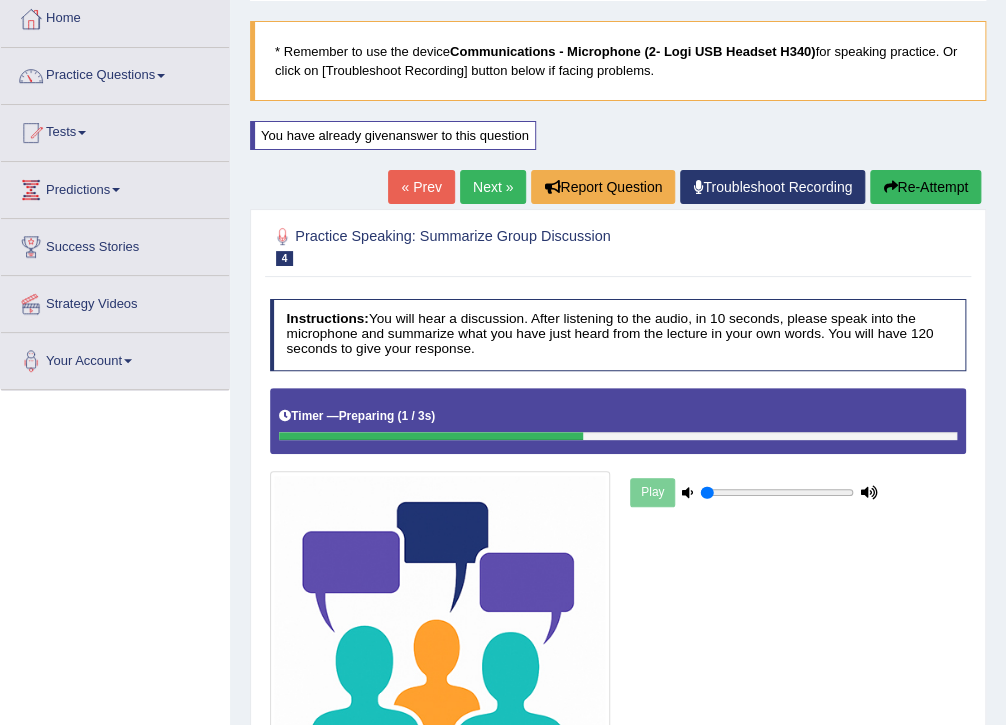click on "Play" at bounding box center (754, 492) 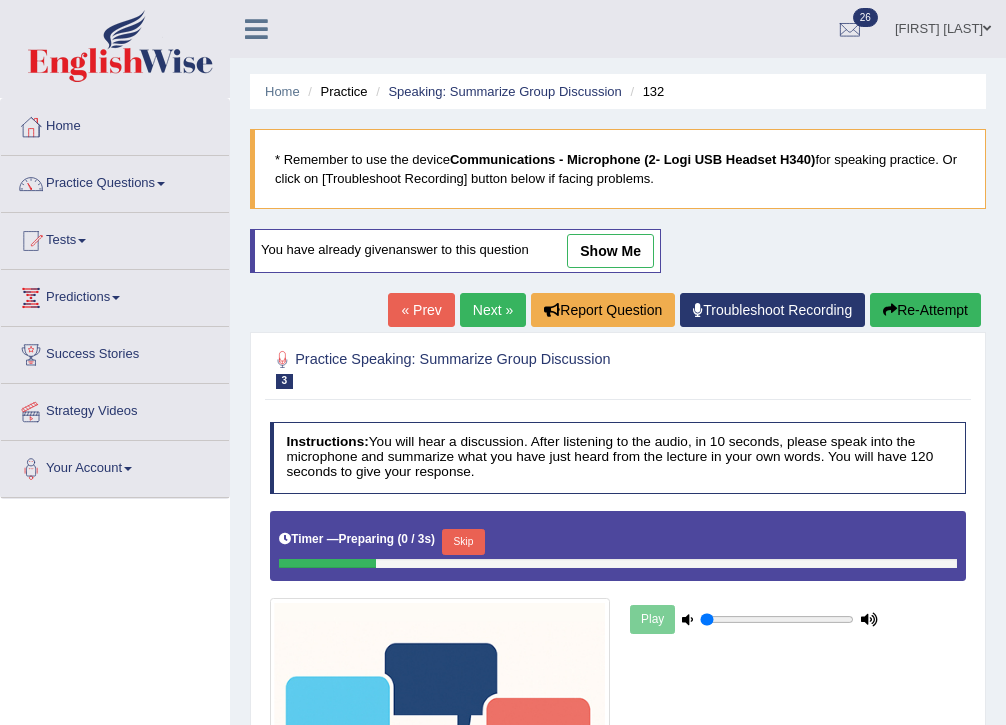 scroll, scrollTop: 0, scrollLeft: 0, axis: both 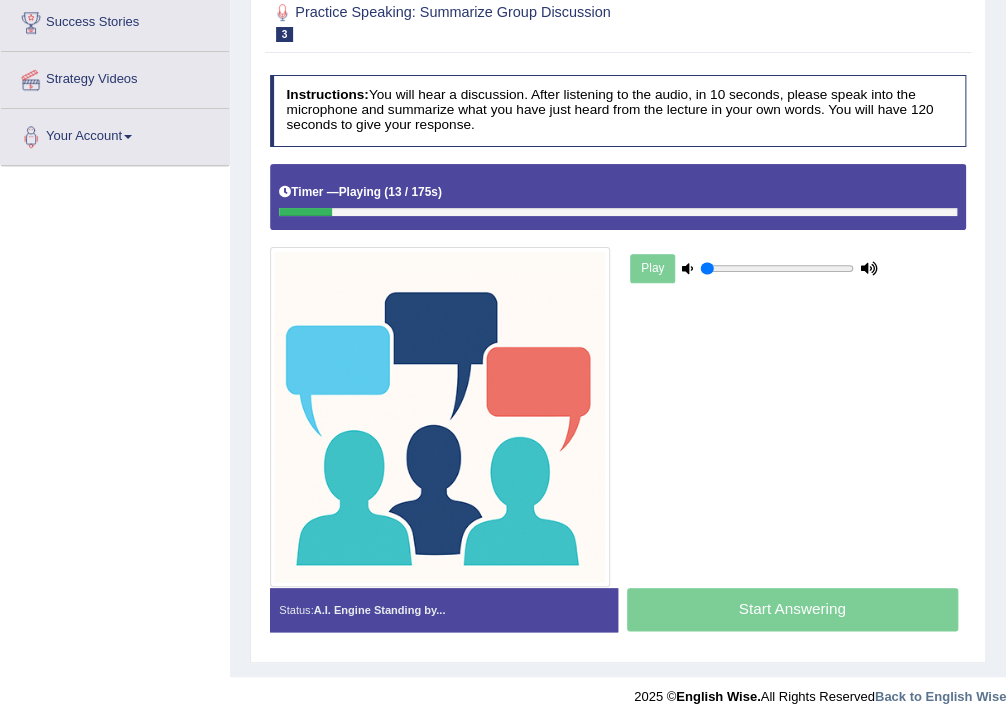 click on "2025 ©  English Wise.  All Rights Reserved  Back to English Wise" at bounding box center [503, 702] 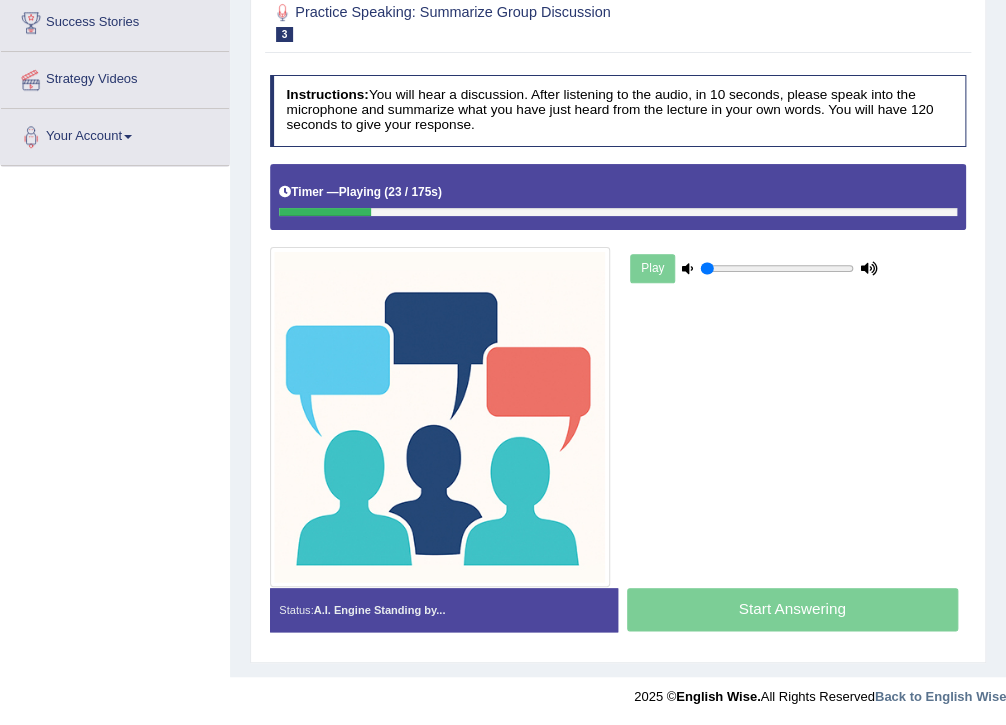 click at bounding box center (869, 268) 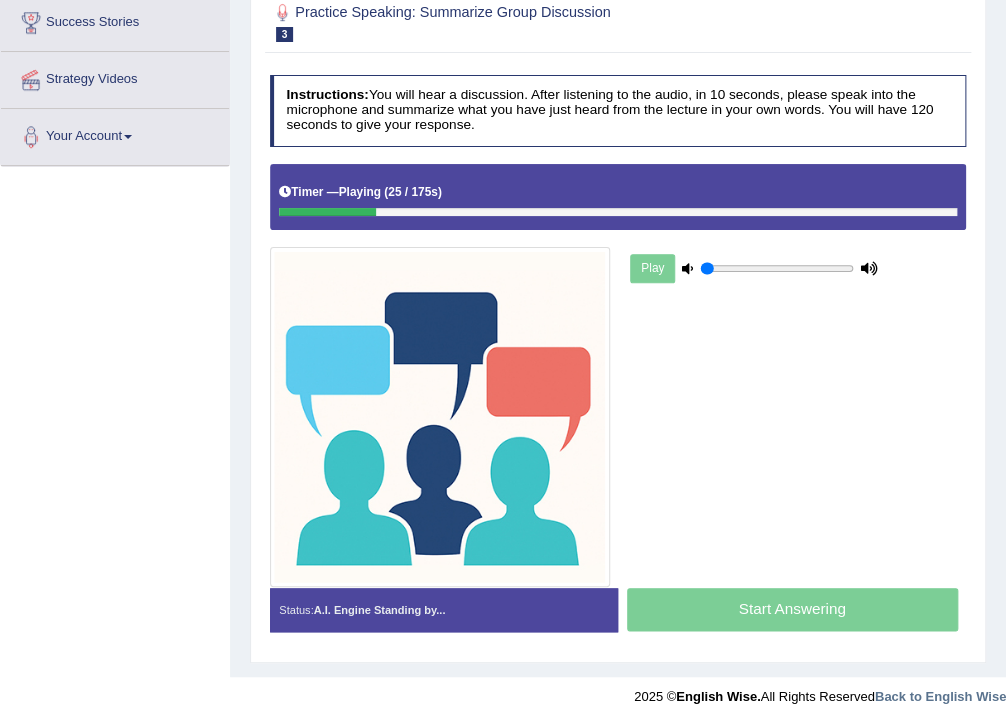 click at bounding box center (869, 268) 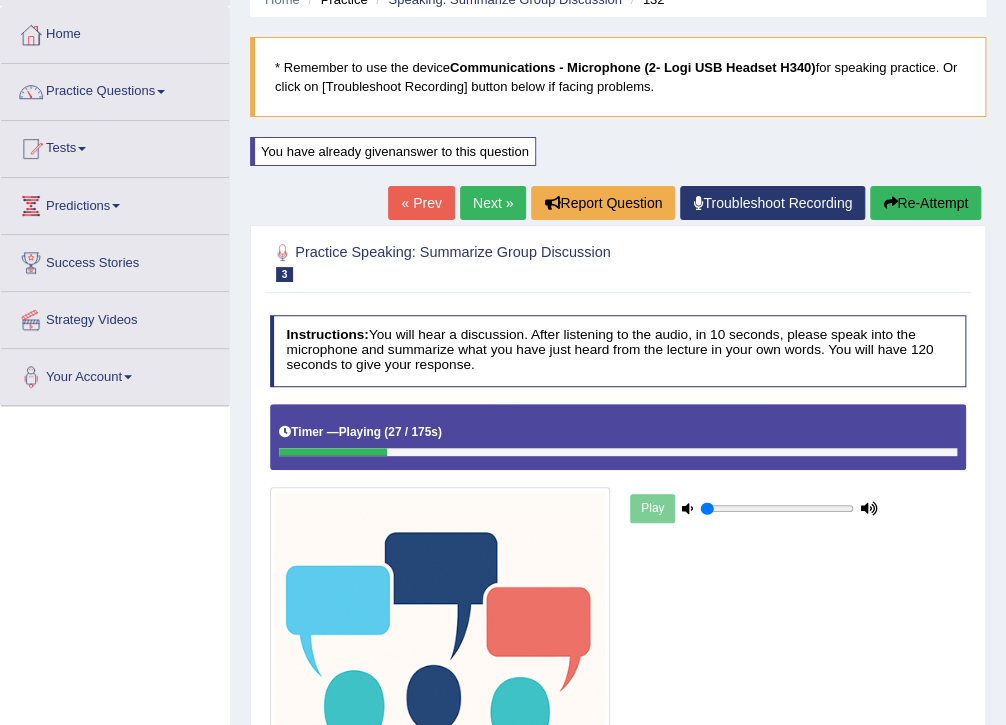 scroll, scrollTop: 332, scrollLeft: 0, axis: vertical 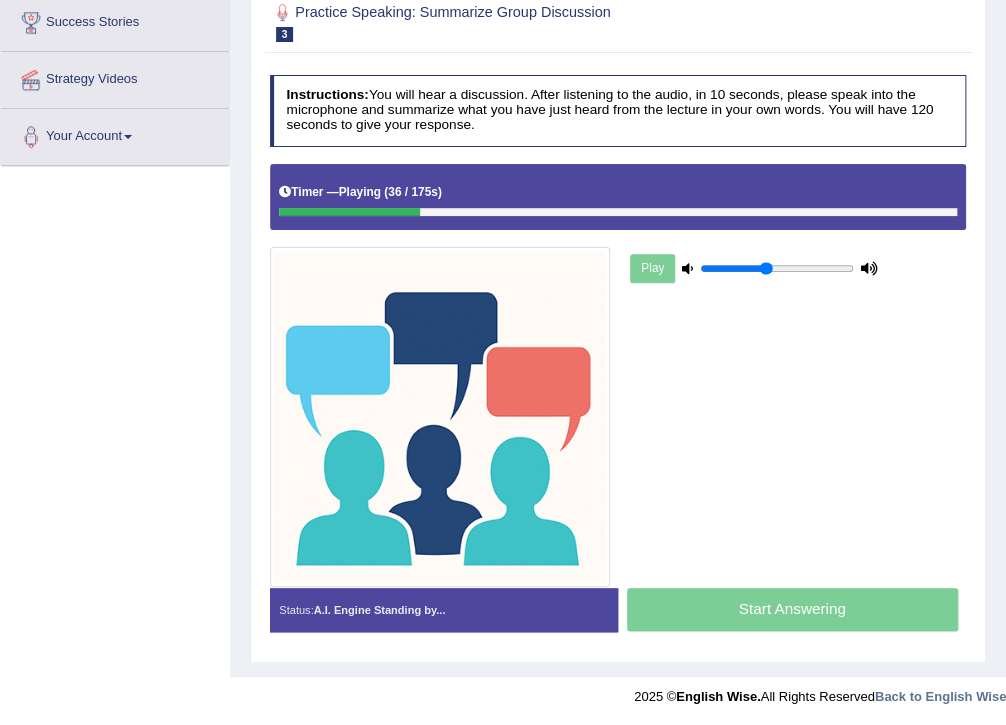 drag, startPoint x: 711, startPoint y: 263, endPoint x: 767, endPoint y: 277, distance: 57.72348 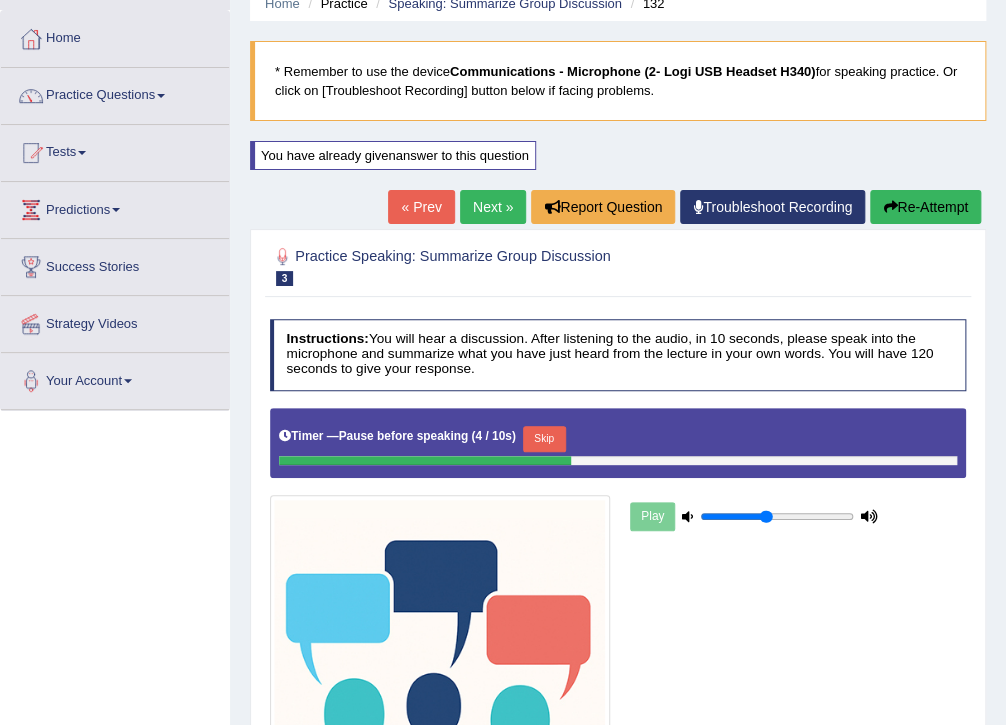 scroll, scrollTop: 0, scrollLeft: 0, axis: both 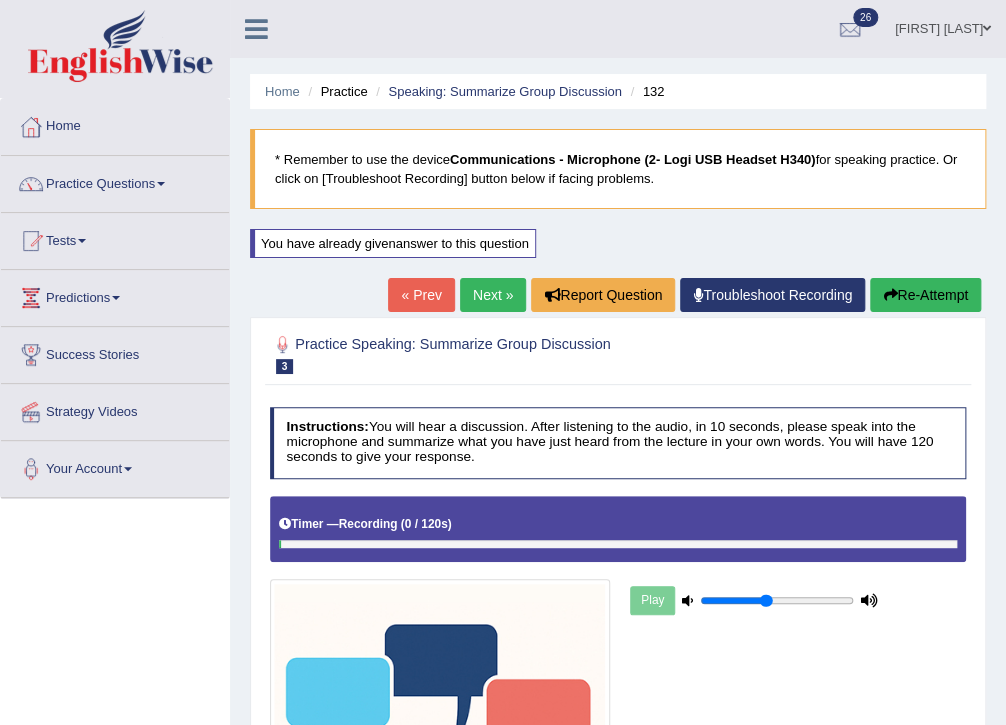 click on "Re-Attempt" at bounding box center (925, 295) 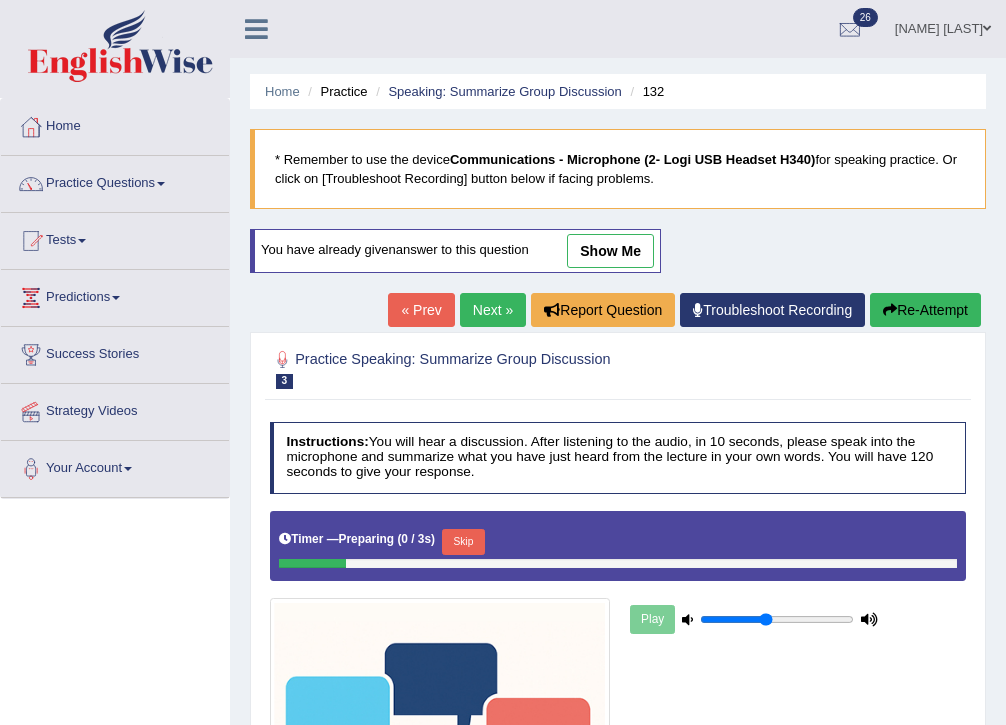 scroll, scrollTop: 0, scrollLeft: 0, axis: both 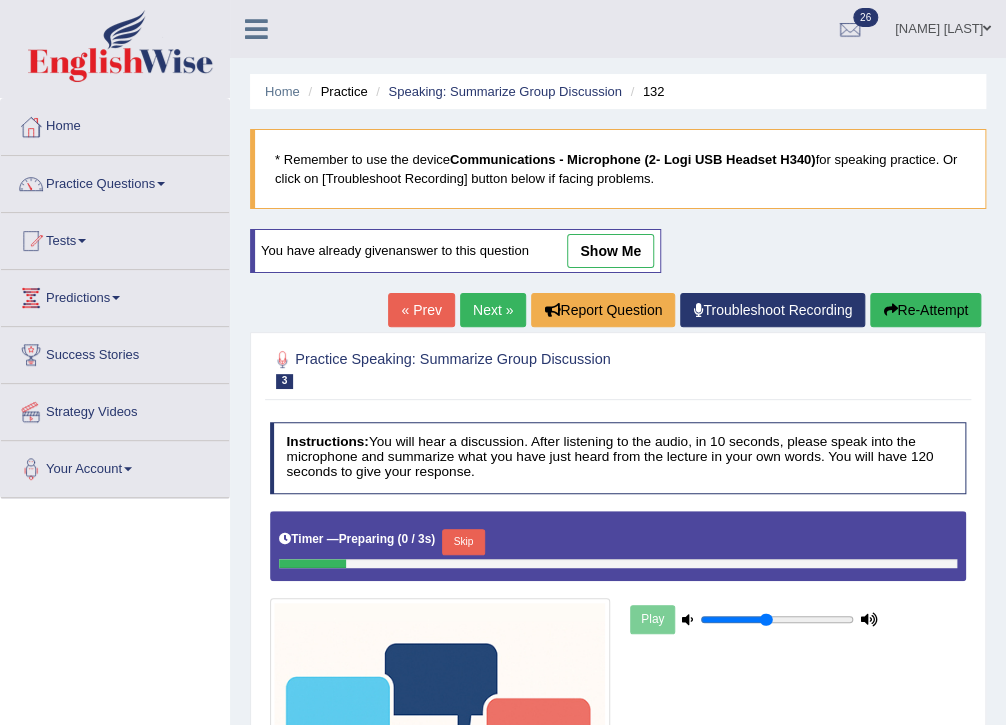 click on "show me" at bounding box center (610, 251) 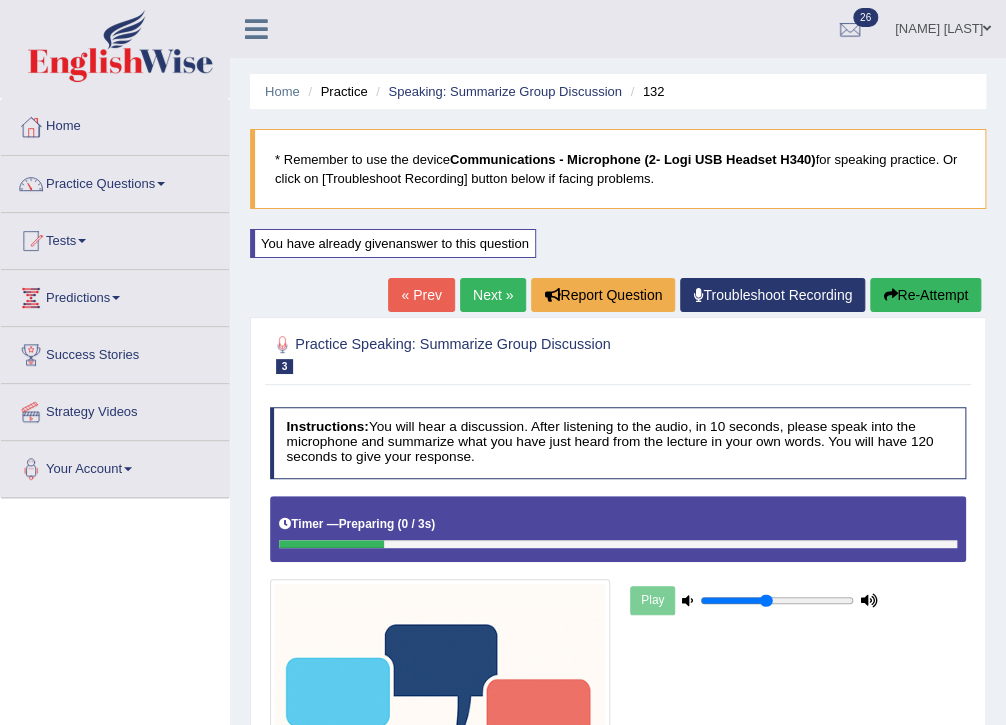 click on "Home
Practice
Speaking: Summarize Group Discussion
132
* Remember to use the device  Communications - Microphone (2- Logi USB Headset H340)  for speaking practice. Or click on [Troubleshoot Recording] button below if facing problems.
You have already given   answer to this question
« Prev Next »  Report Question  Troubleshoot Recording  Re-Attempt
Practice Speaking: Summarize Group Discussion
3
132
Instructions:  You will hear a discussion. After listening to the audio, in 10 seconds, please speak into the microphone and summarize what you have just heard from the lecture in your own words. You will have 120 seconds to give your response.
Timer —  Preparing   ( 0 / 3s ) Play Transcript: Recorded Answer: Created with Highcharts 7.1.2 Too low Too high Time Pitch meter: 0 50 100" at bounding box center (618, 1008) 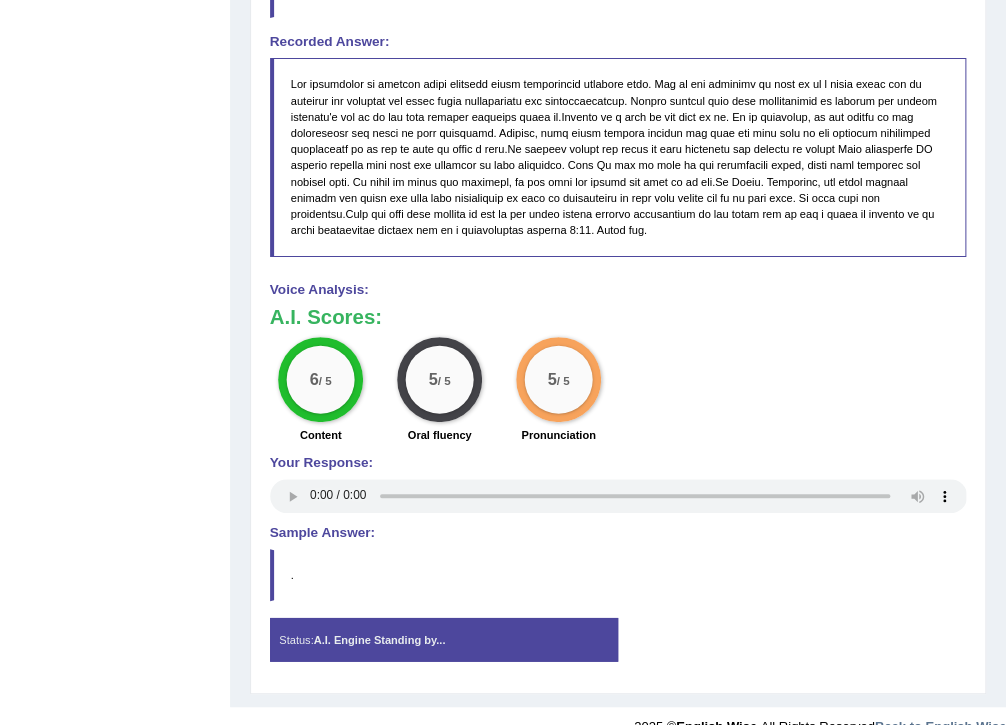 scroll, scrollTop: 1340, scrollLeft: 0, axis: vertical 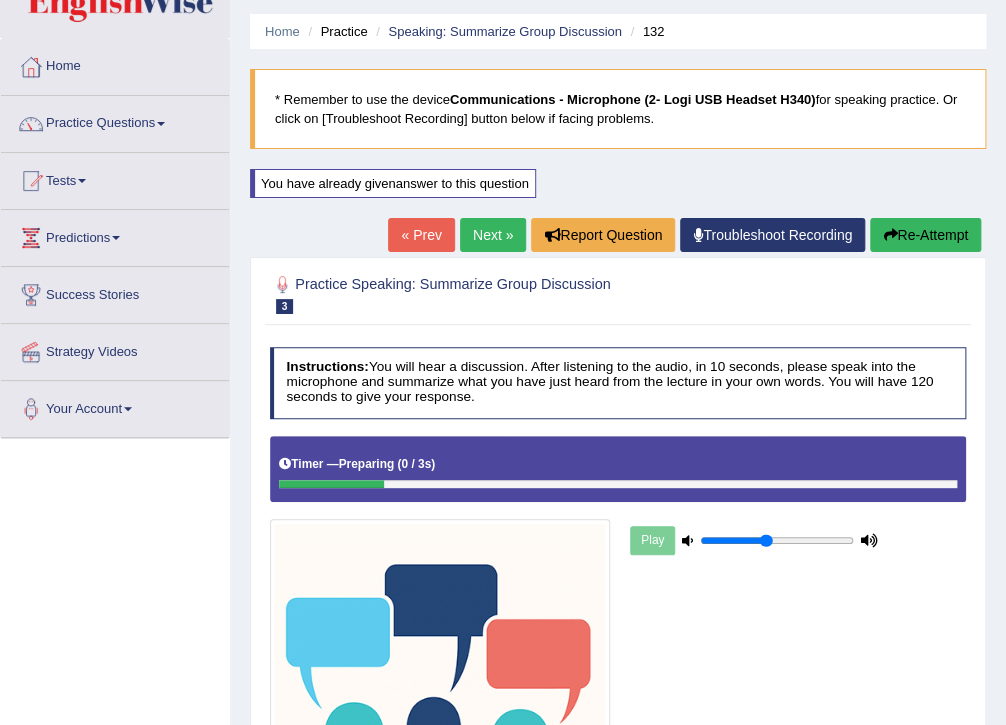 click on "Next »" at bounding box center (493, 235) 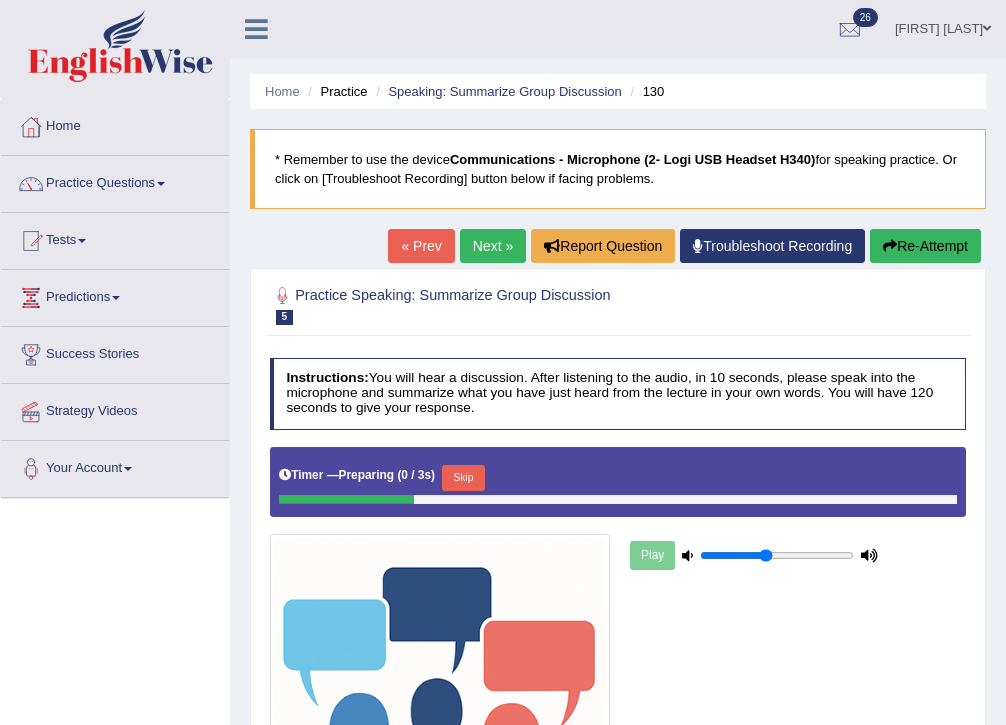 scroll, scrollTop: 0, scrollLeft: 0, axis: both 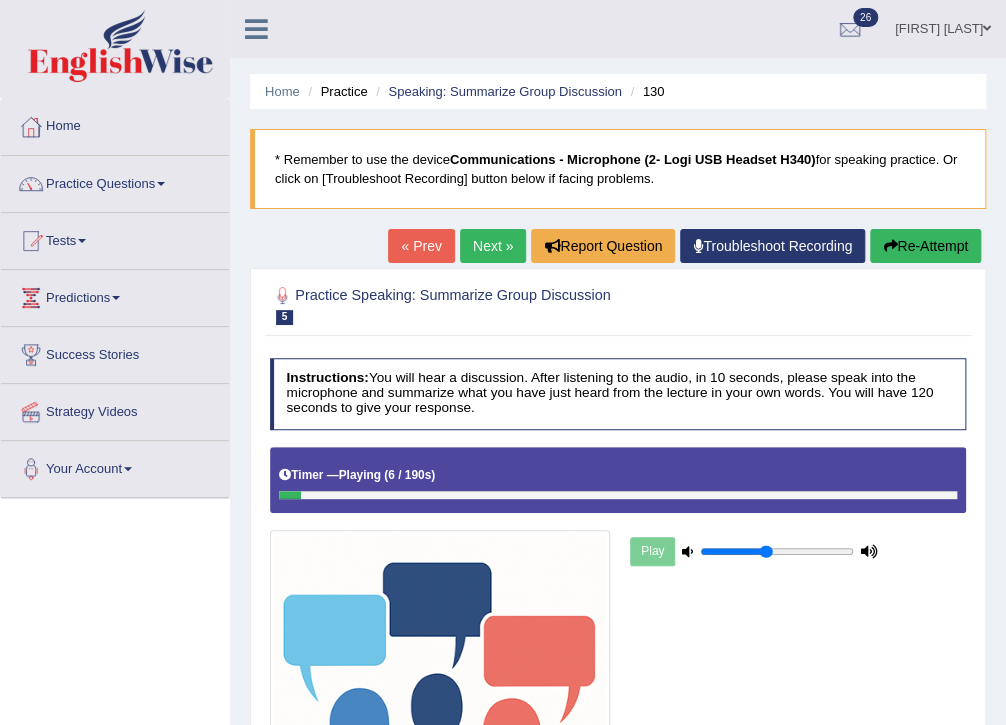 click on "Re-Attempt" at bounding box center [925, 246] 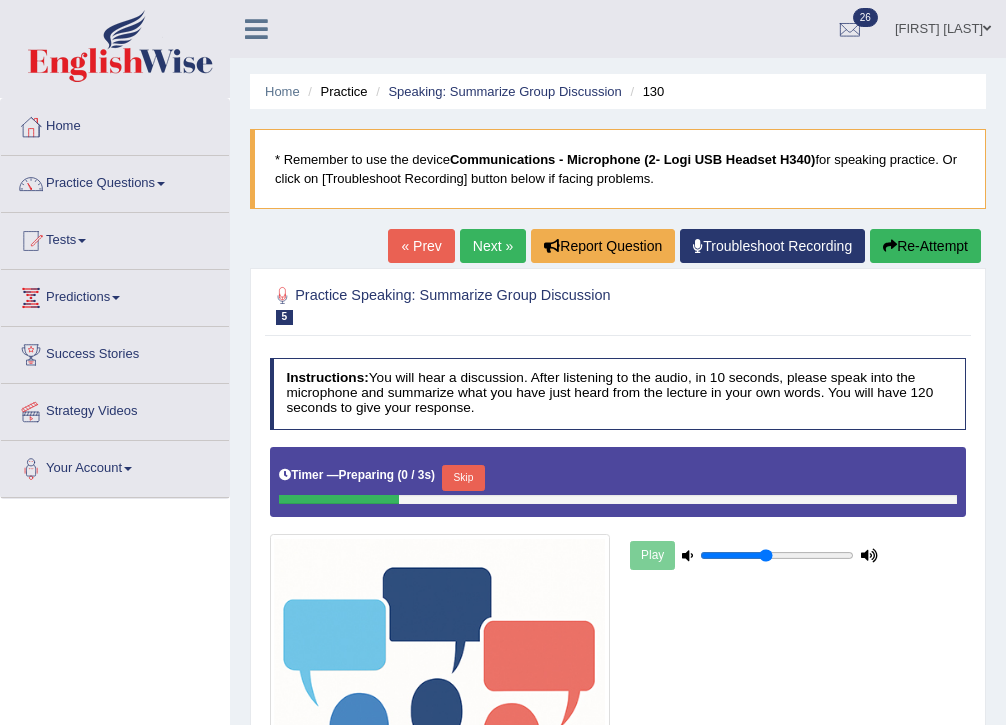 scroll, scrollTop: 0, scrollLeft: 0, axis: both 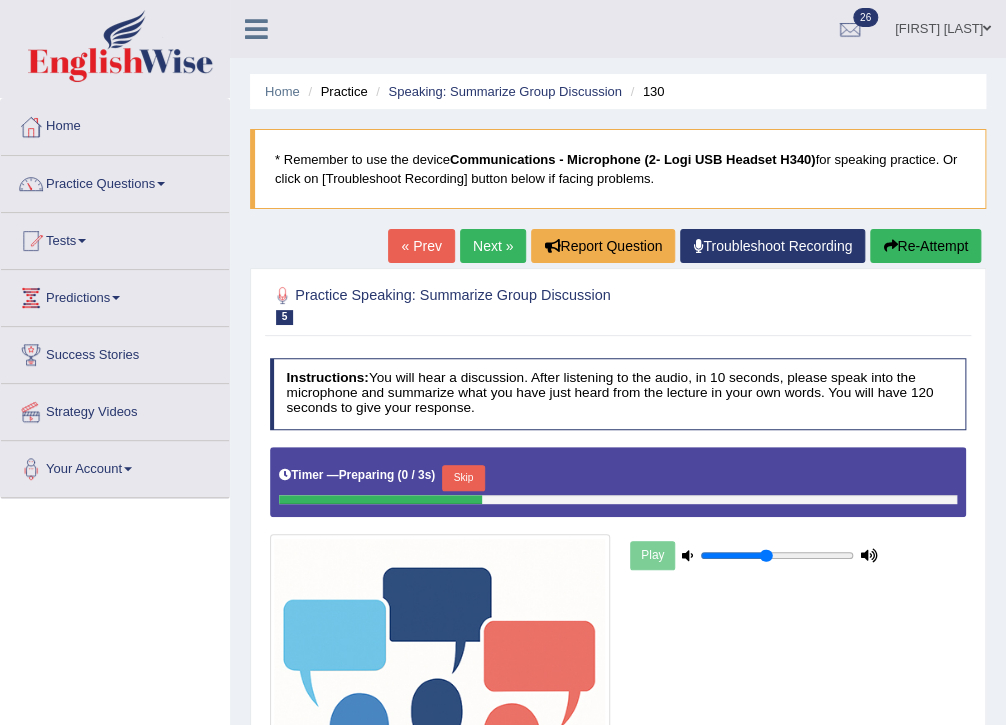 click on "Skip" at bounding box center [463, 478] 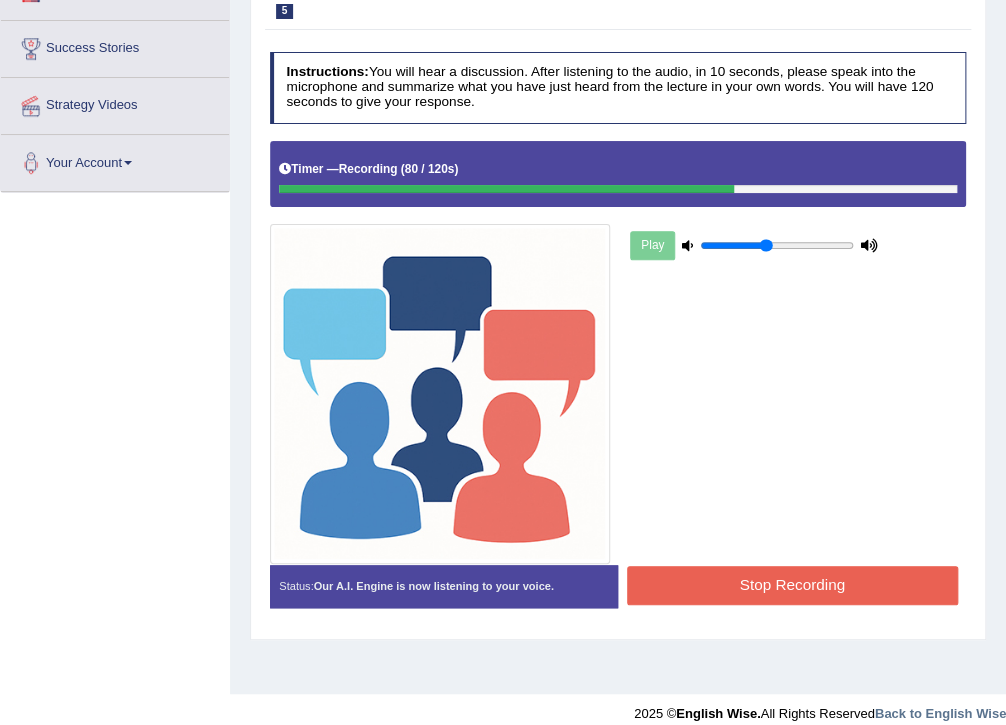 scroll, scrollTop: 320, scrollLeft: 0, axis: vertical 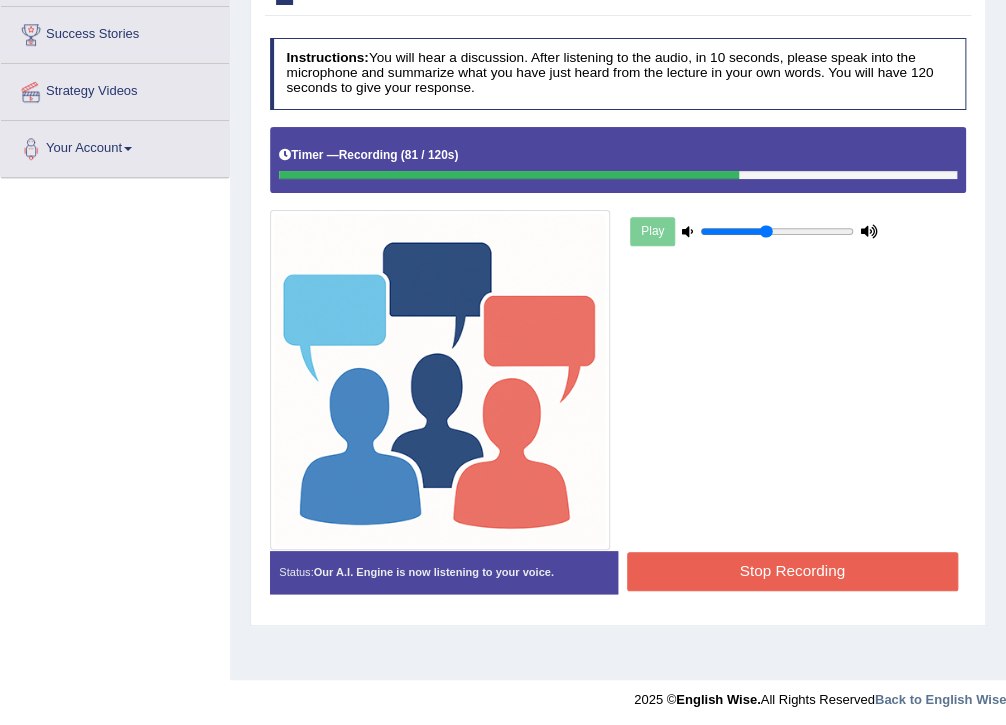 click on "Stop Recording" at bounding box center (792, 571) 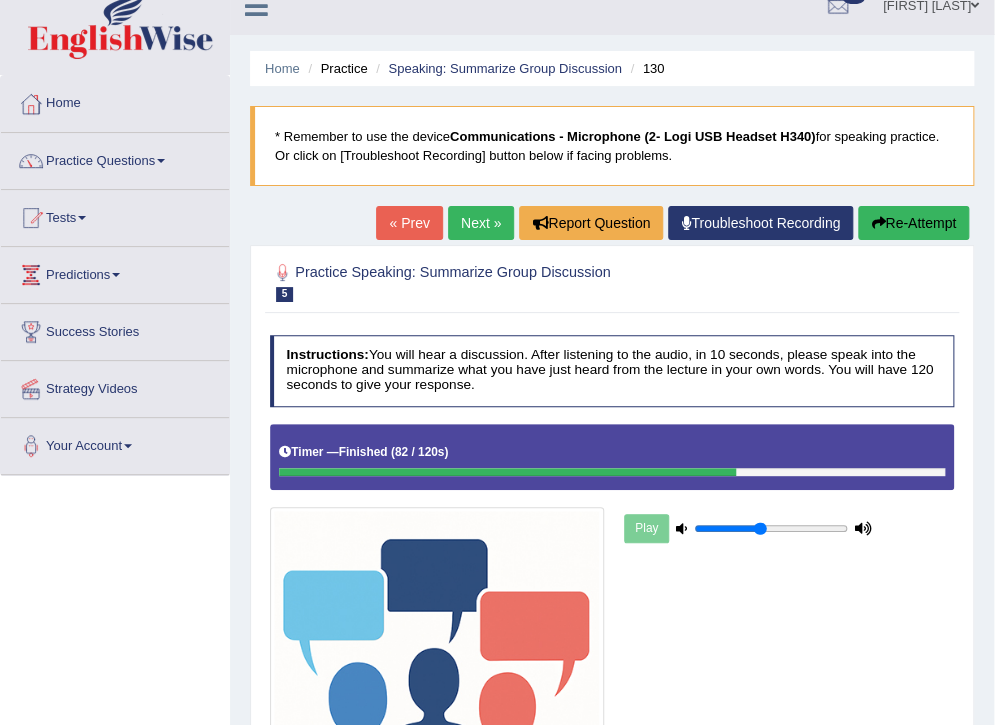 scroll, scrollTop: 0, scrollLeft: 0, axis: both 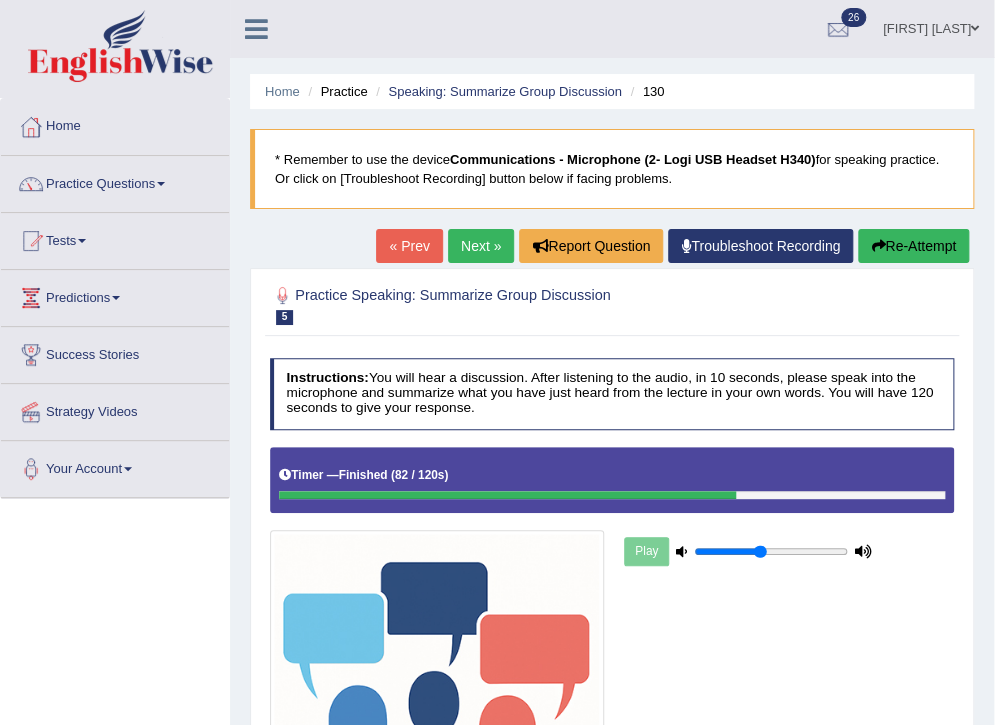 click on "Next »" at bounding box center (481, 246) 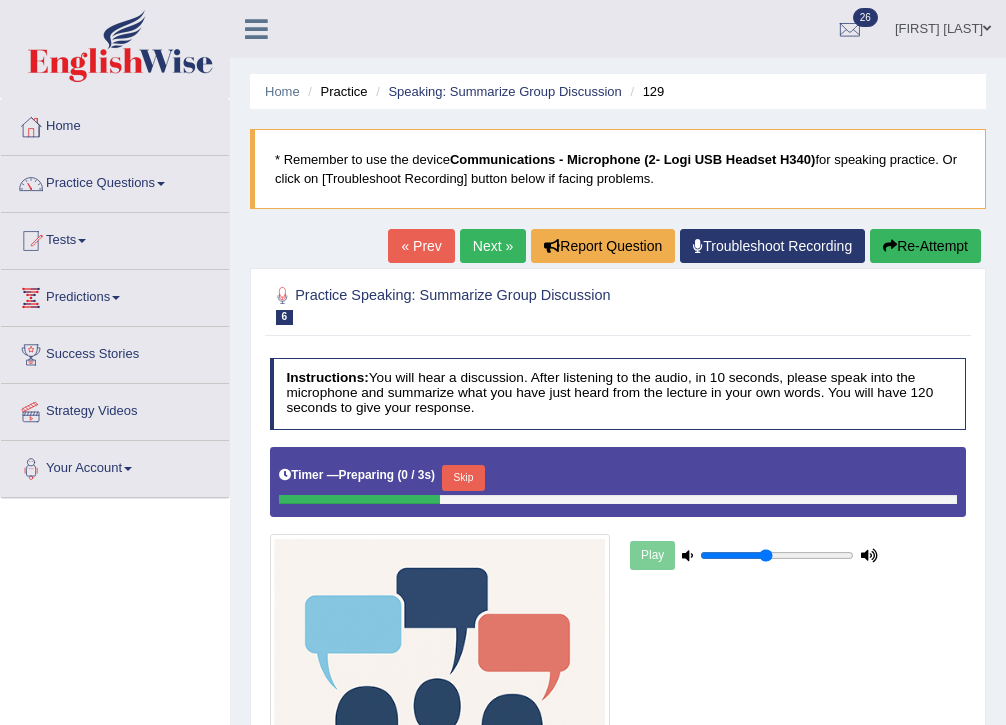 scroll, scrollTop: 0, scrollLeft: 0, axis: both 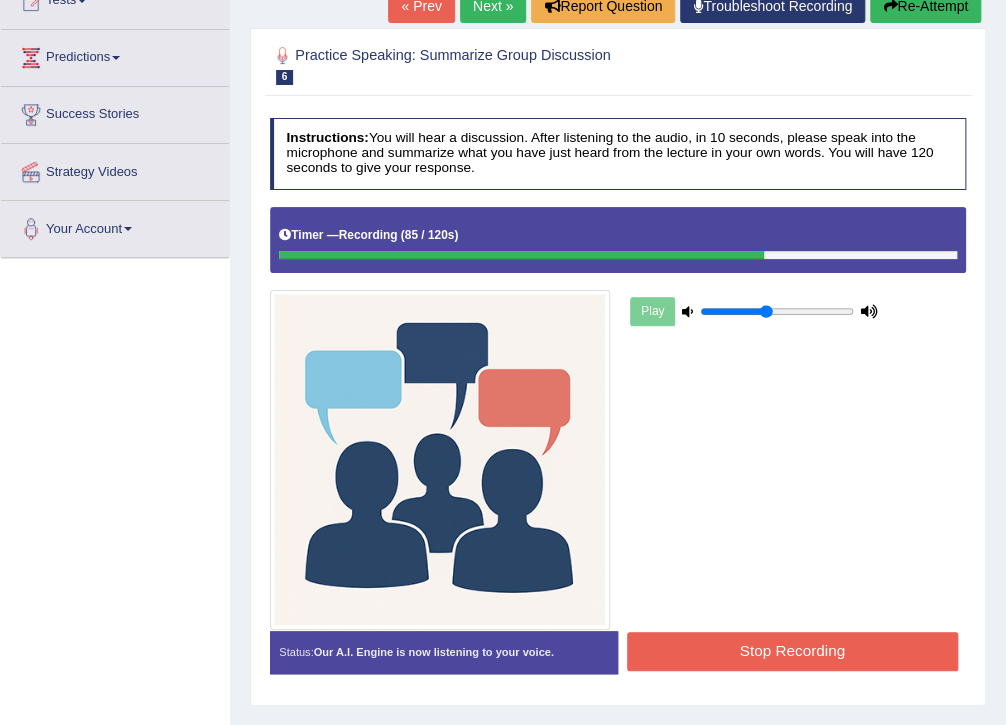 click on "Stop Recording" at bounding box center [792, 651] 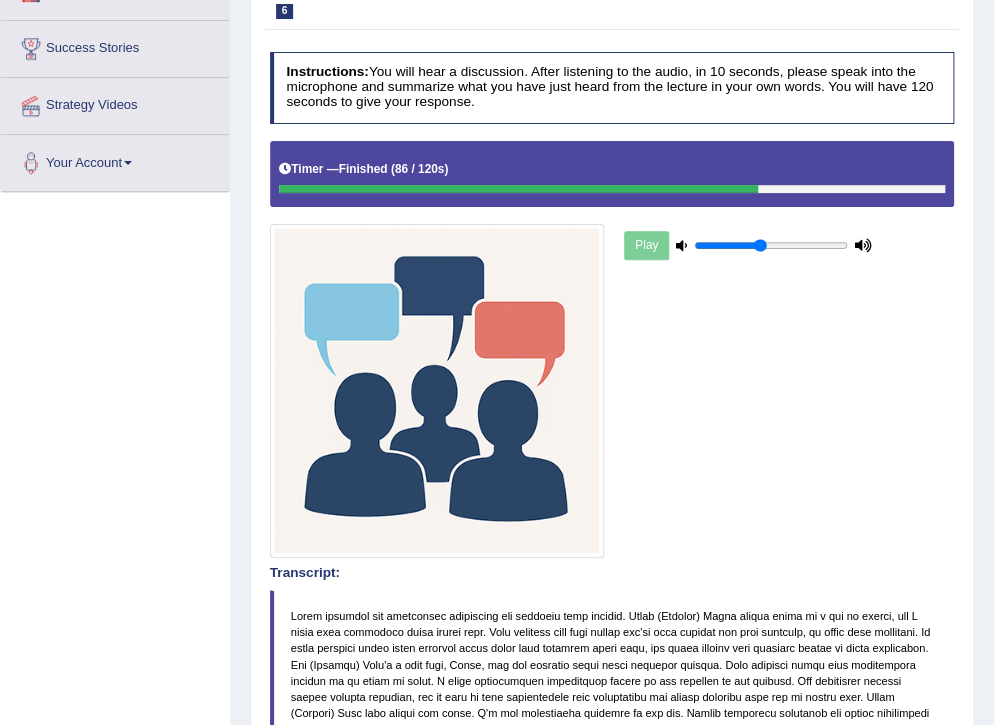scroll, scrollTop: 0, scrollLeft: 0, axis: both 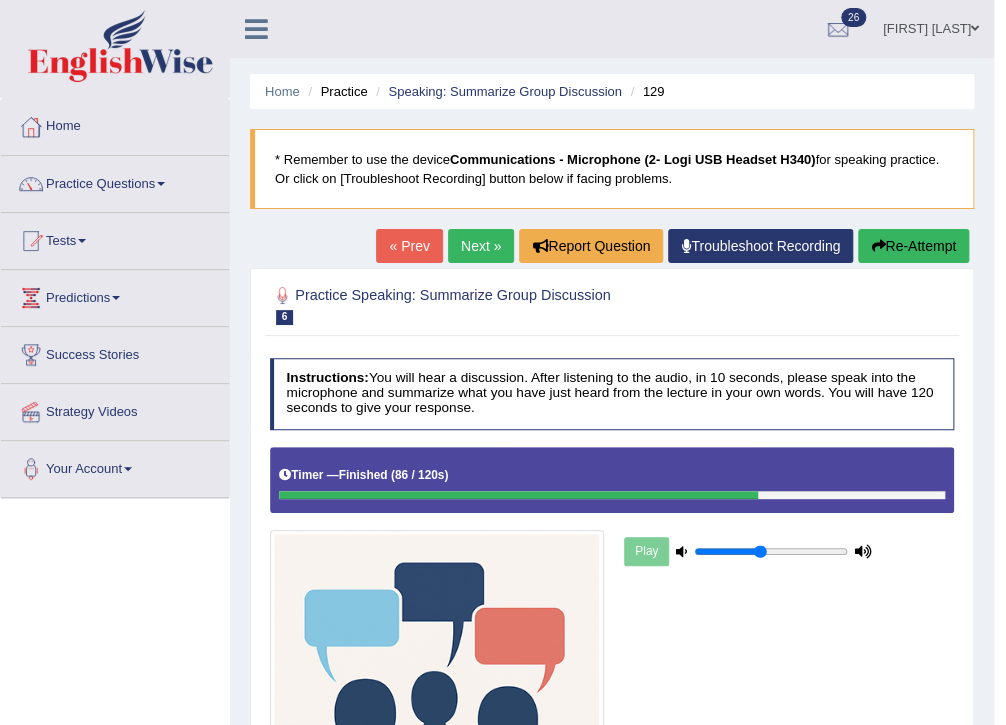 click on "[FIRST] [LAST]" at bounding box center [931, 26] 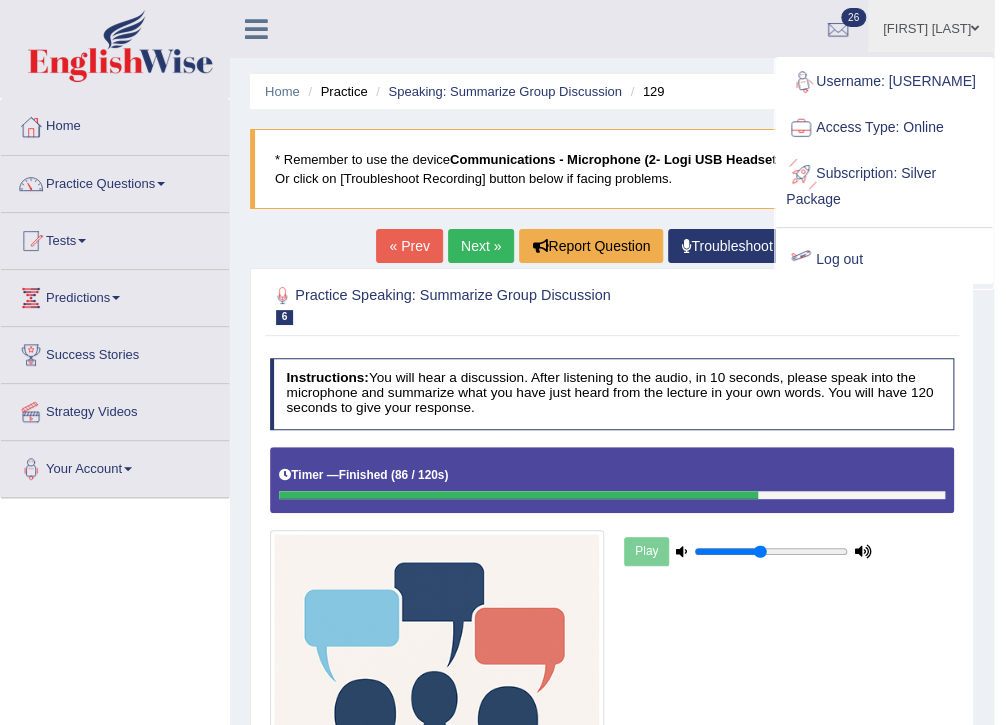 click on "Log out" at bounding box center [884, 260] 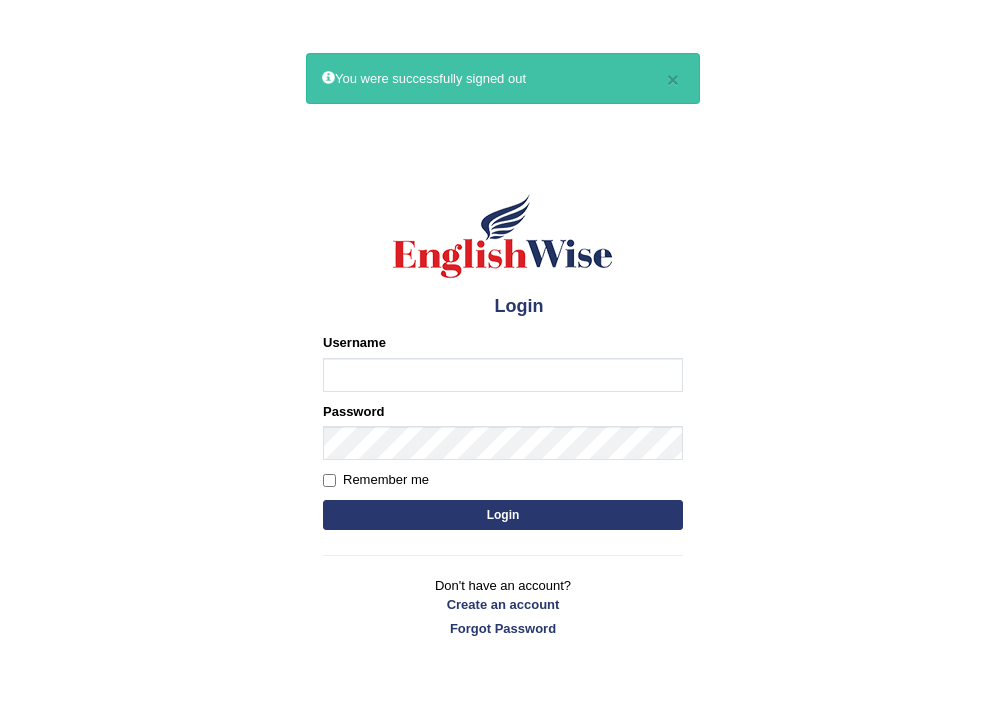 scroll, scrollTop: 0, scrollLeft: 0, axis: both 